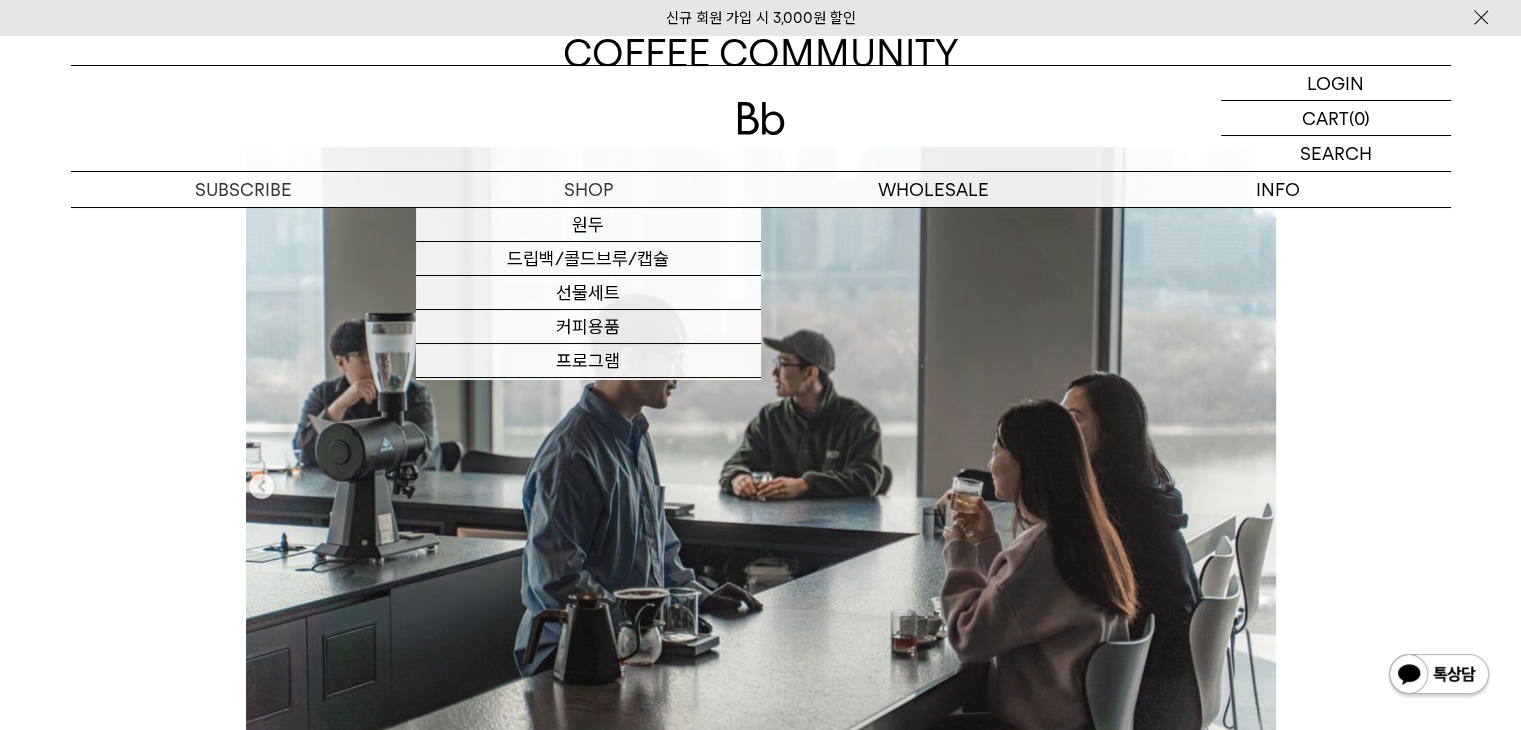 scroll, scrollTop: 0, scrollLeft: 0, axis: both 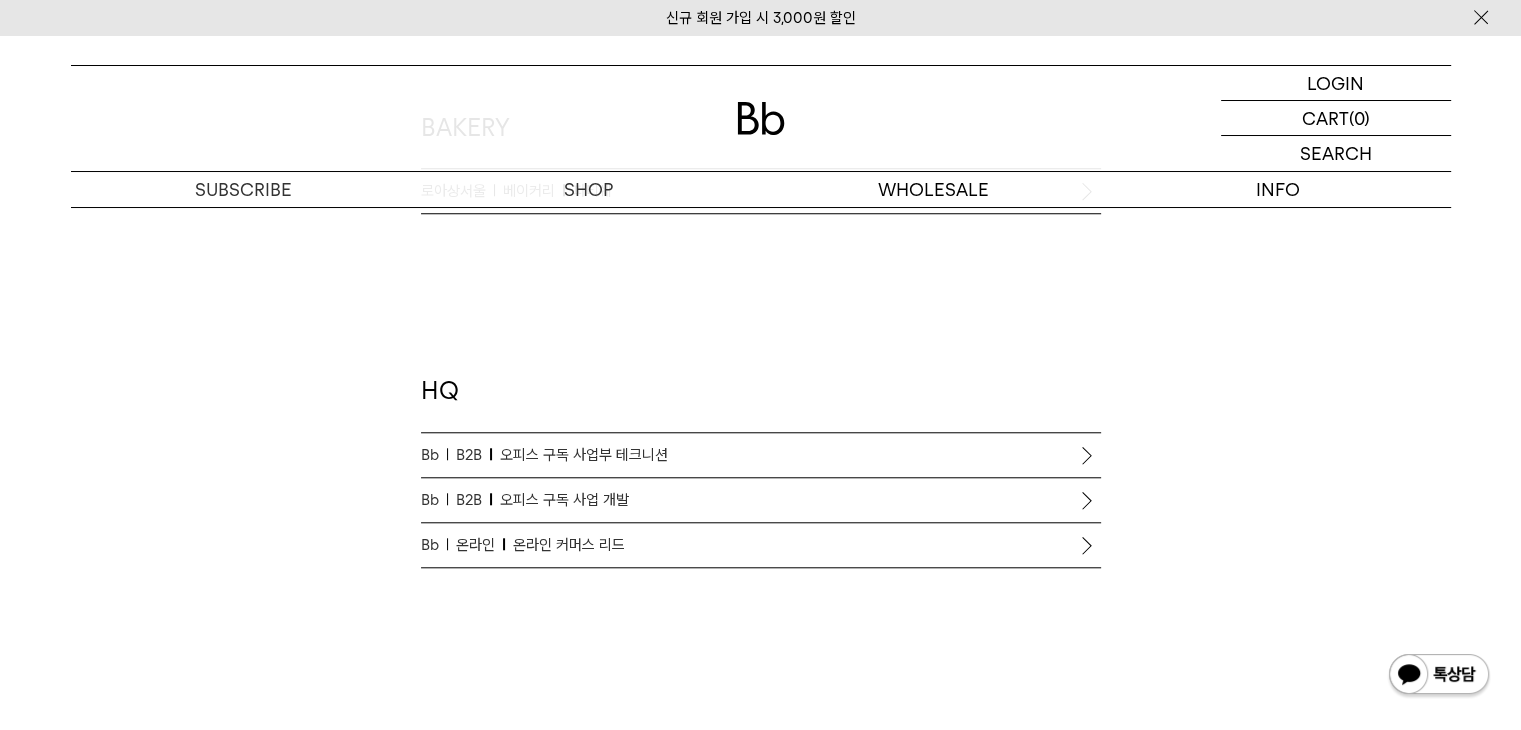 click on "온라인 커머스 리드" at bounding box center [569, 545] 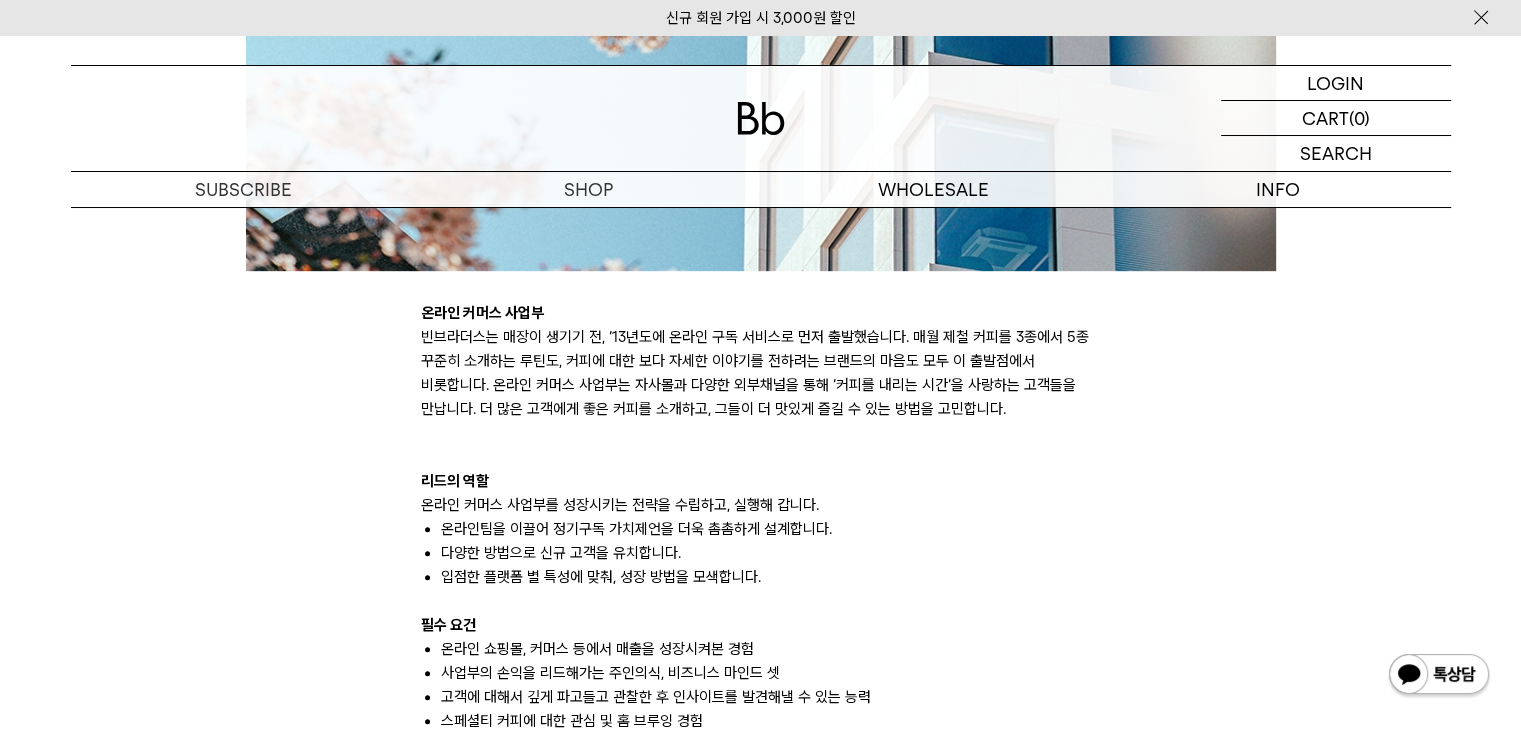 scroll, scrollTop: 0, scrollLeft: 0, axis: both 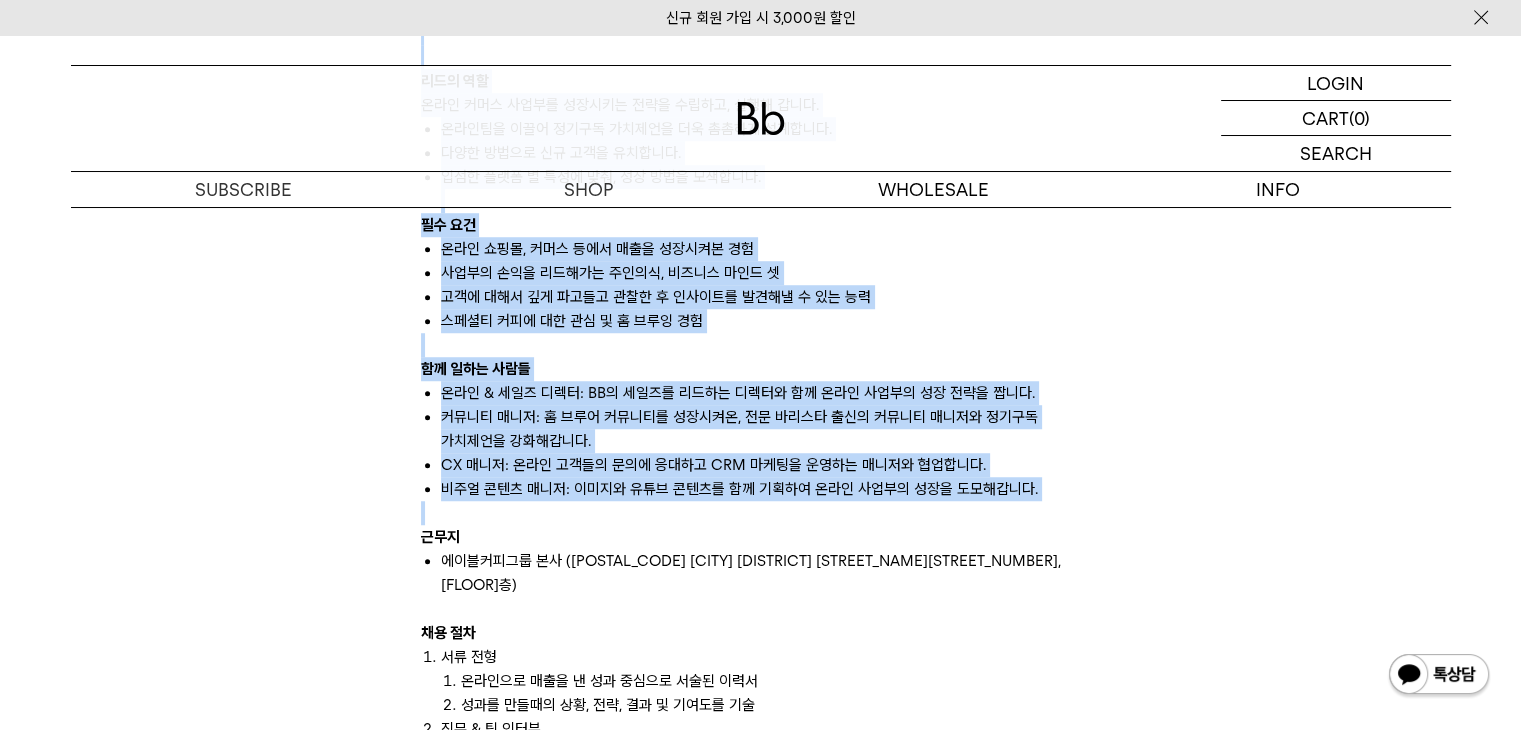drag, startPoint x: 419, startPoint y: 311, endPoint x: 1089, endPoint y: 516, distance: 700.6604 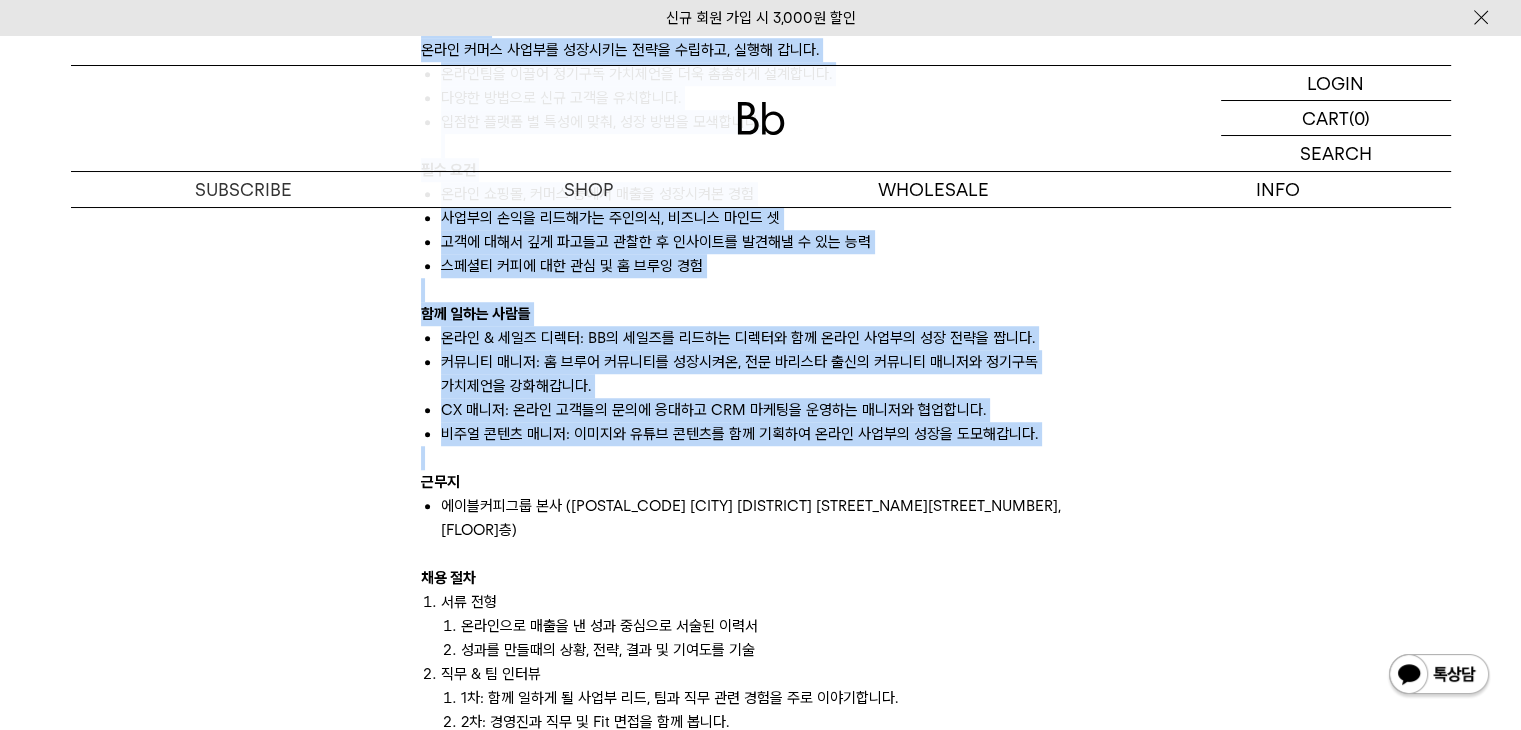 scroll, scrollTop: 1500, scrollLeft: 0, axis: vertical 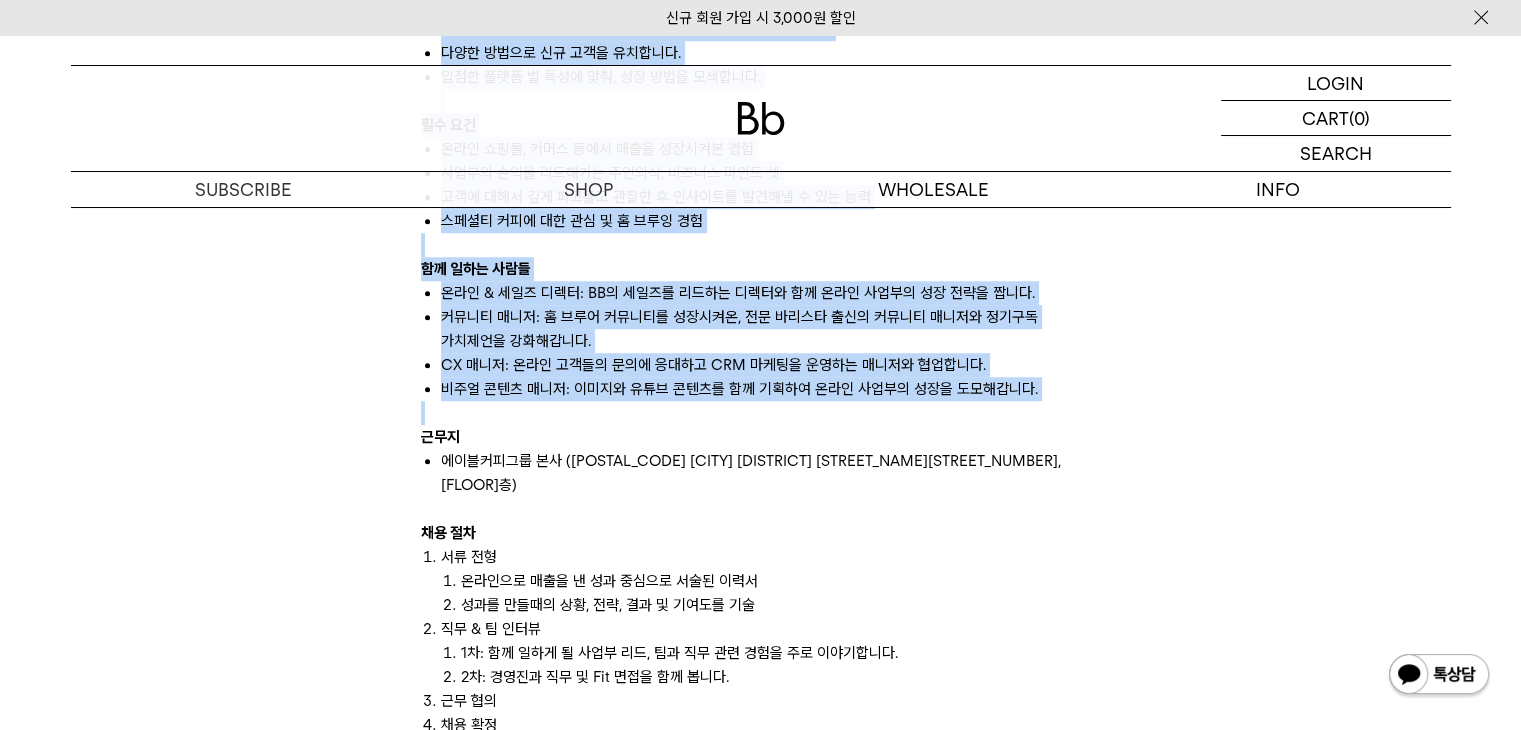 copy on "온라인 커머스 사업부 빈브라더스는 매장이 생기기 전, ‘13년도에 온라인 구독 서비스로 먼저 출발했습니다. 매월 제철 커피를 3종에서 5종 꾸준히 소개하는 루틴도, 커피에 대한 보다 자세한 이야기를 전하려는 브랜드의 마음도 모두 이 출발점에서 비롯합니다. 온라인 커머스 사업부는 자사몰과 다양한 외부채널을 통해 ‘커피를 내리는 시간’을 사랑하는 고객들을 만납니다. 더 많은 고객에게 좋은 커피를 소개하고, 그들이 더 맛있게 즐길 수 있는 방법을 고민합니다.
리드의 역할 온라인 커머스 사업부를 성장시키는 전략을 수립하고, 실행해 갑니다.
온라인팀을 이끌어 정기구독 가치제언을 더욱 촘촘하게 설계합니다.
다양한 방법으로 신규 고객을 유치합니다.
입점한 플랫폼 별 특성에 맞춰, 성장 방법을 모색합니다.
필수 요건
온라인 쇼핑몰, 커머스 등에서 매출을 성장시켜본 경험
사업부의 손익을 리드해가는 주인의식, 비즈니스 마인드 셋
고객에 대해서 깊게 파고들고 관찰한 후 인사이트를 발견해낼 수 있는 능력
스페셜티 커피에 대한 관심 및 홈 브루잉 경험 함께 일하는 사람들 온라인 & 세일즈 디렉터: BB의 세일즈를 리드하는 디렉터와 함께 온라인 사업부의 성장 전략을 짭니다.
커뮤니티 매니저: 홈 브루어 커뮤니티를 성장시켜온, 전문 바리스타 출신의 커뮤니티 매니저와 정기구독 가치제언을 강화해갑니다.
CX 매니저: 온라인 고객들의 문의에 응대하고 CRM 마케팅을 운영하는 매니저와 협업합니다.
비주얼 콘텐츠 매니저: 이미지와 유튜브 콘텐츠를 함께 기획하여 온라인 사업부의 성장을 도모해갑니다. ..." 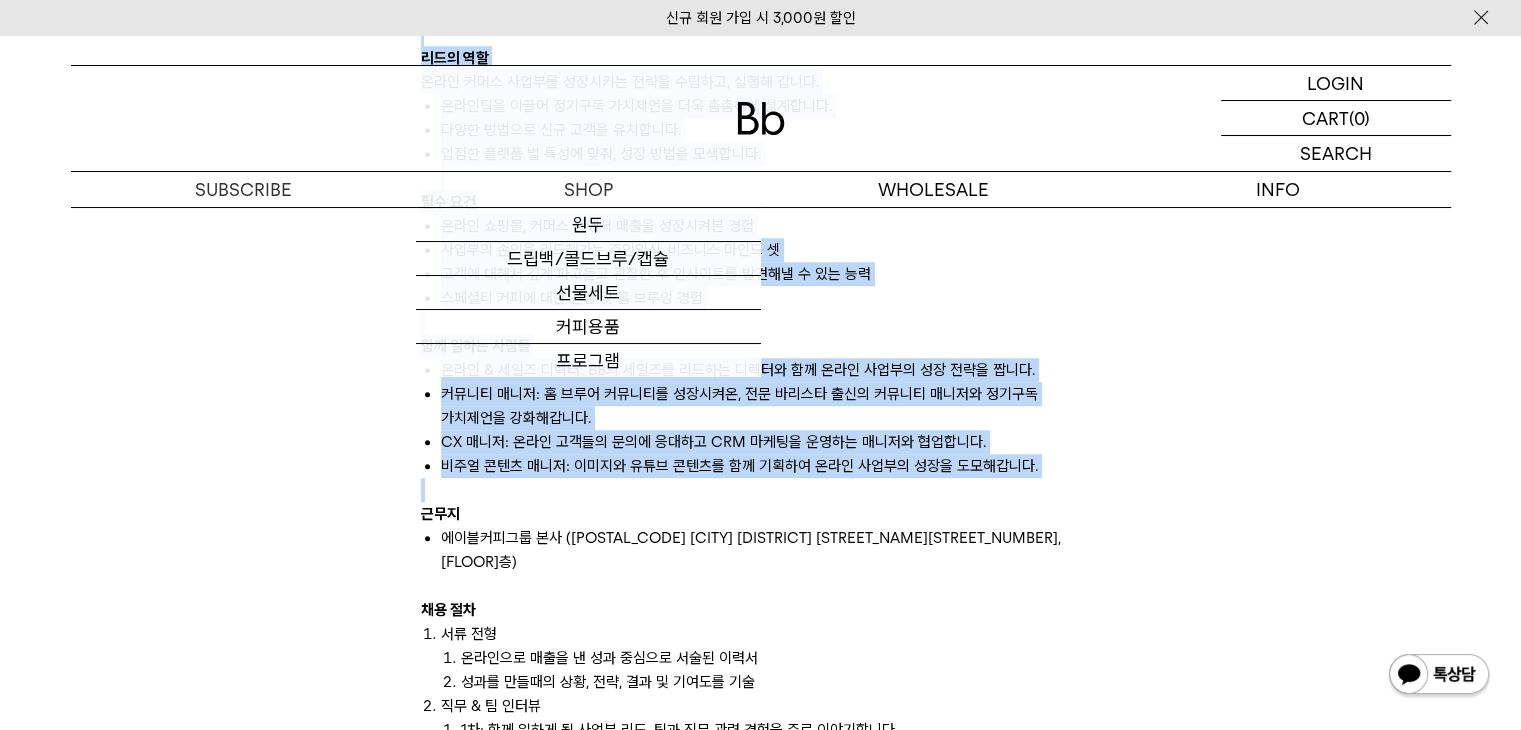 scroll, scrollTop: 1300, scrollLeft: 0, axis: vertical 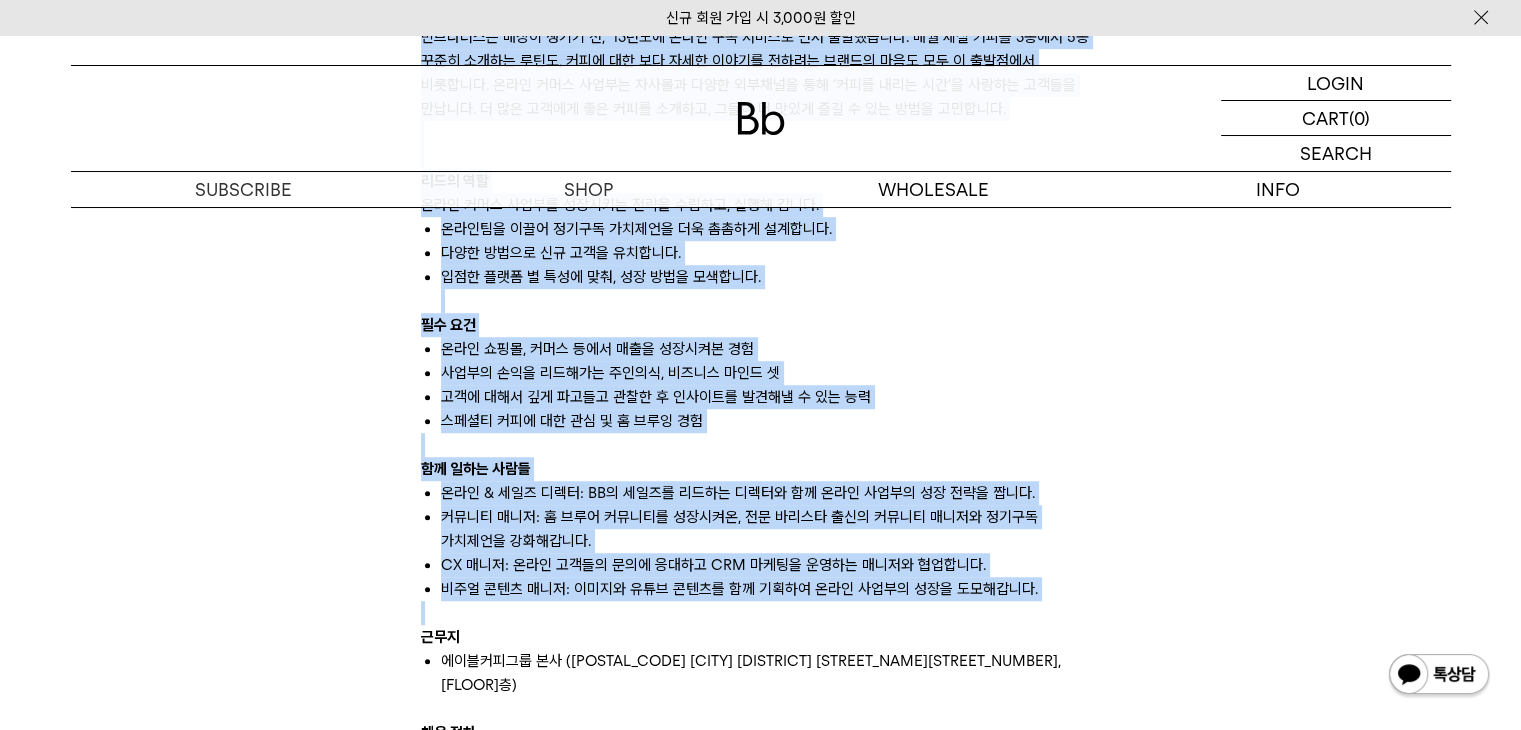 click at bounding box center (761, 118) 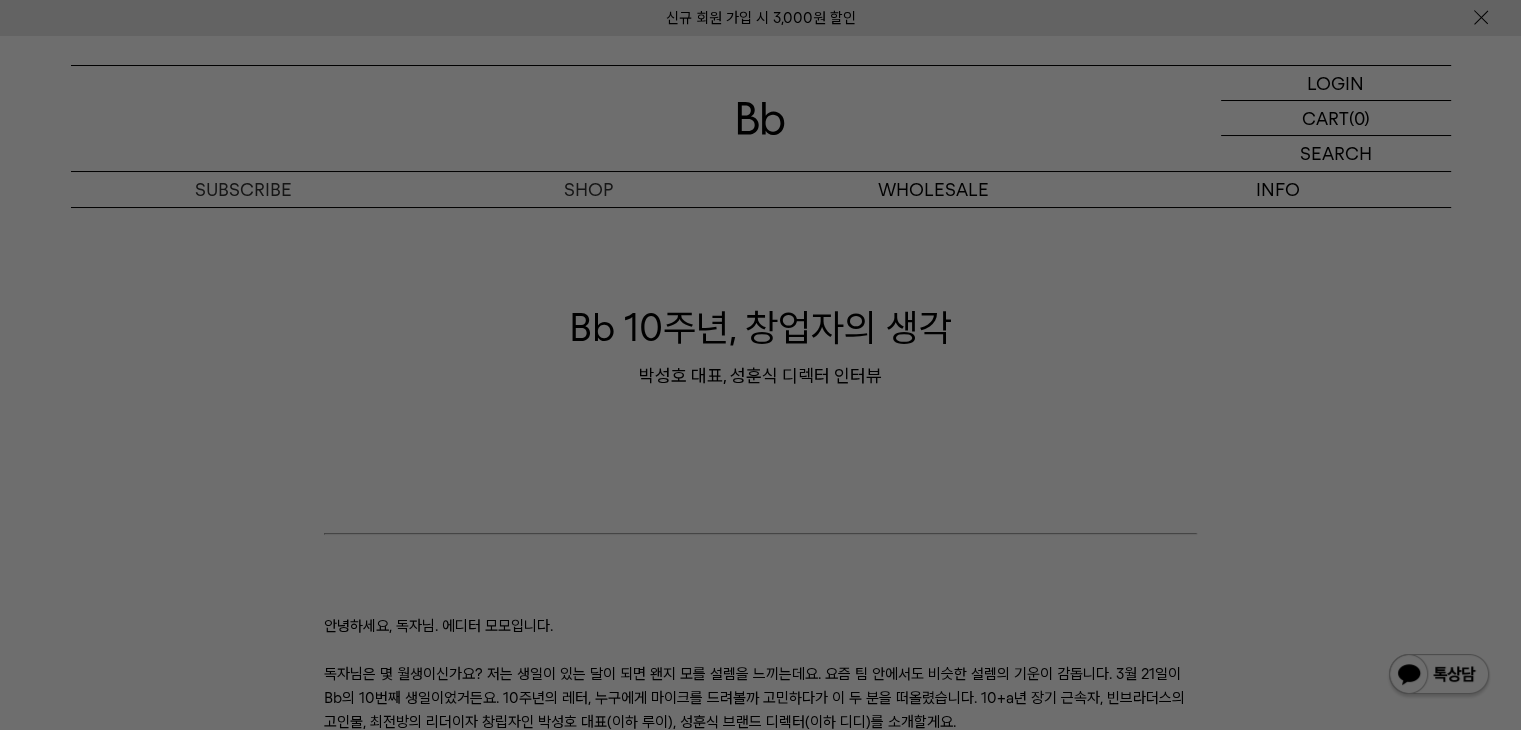 scroll, scrollTop: 0, scrollLeft: 0, axis: both 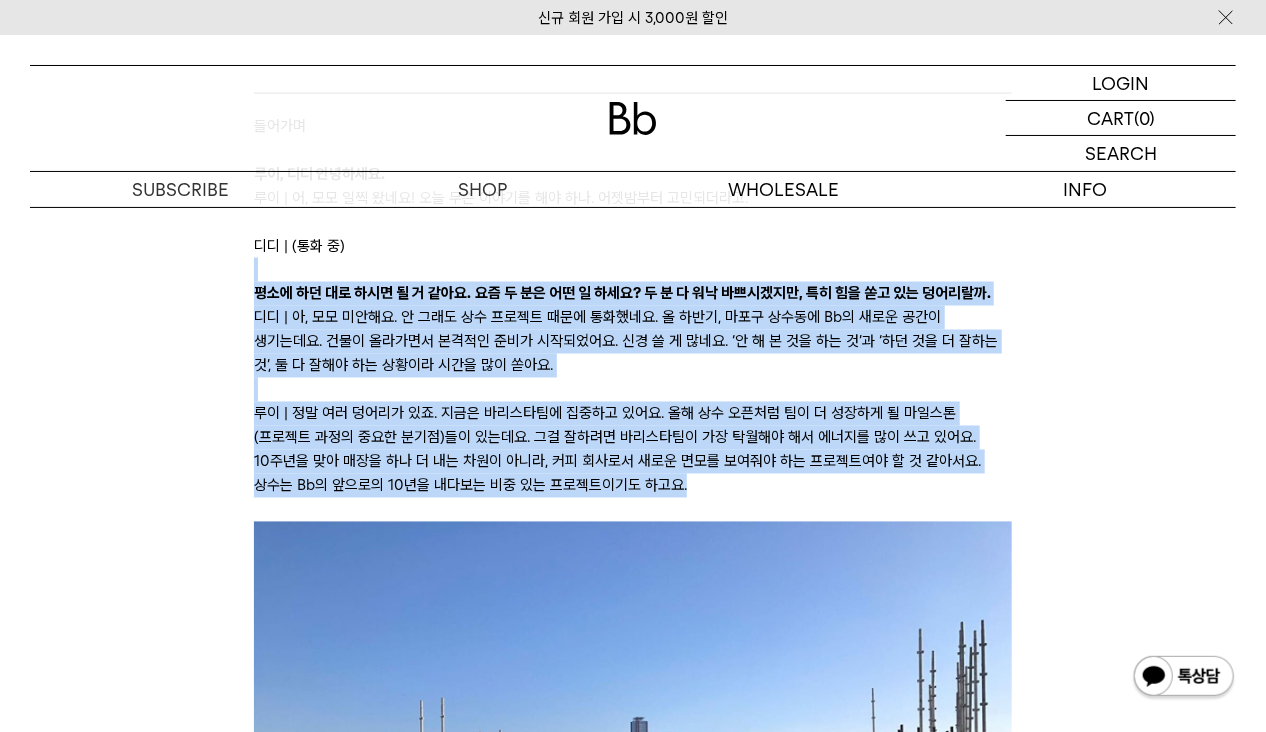drag, startPoint x: 824, startPoint y: 276, endPoint x: 796, endPoint y: 493, distance: 218.799 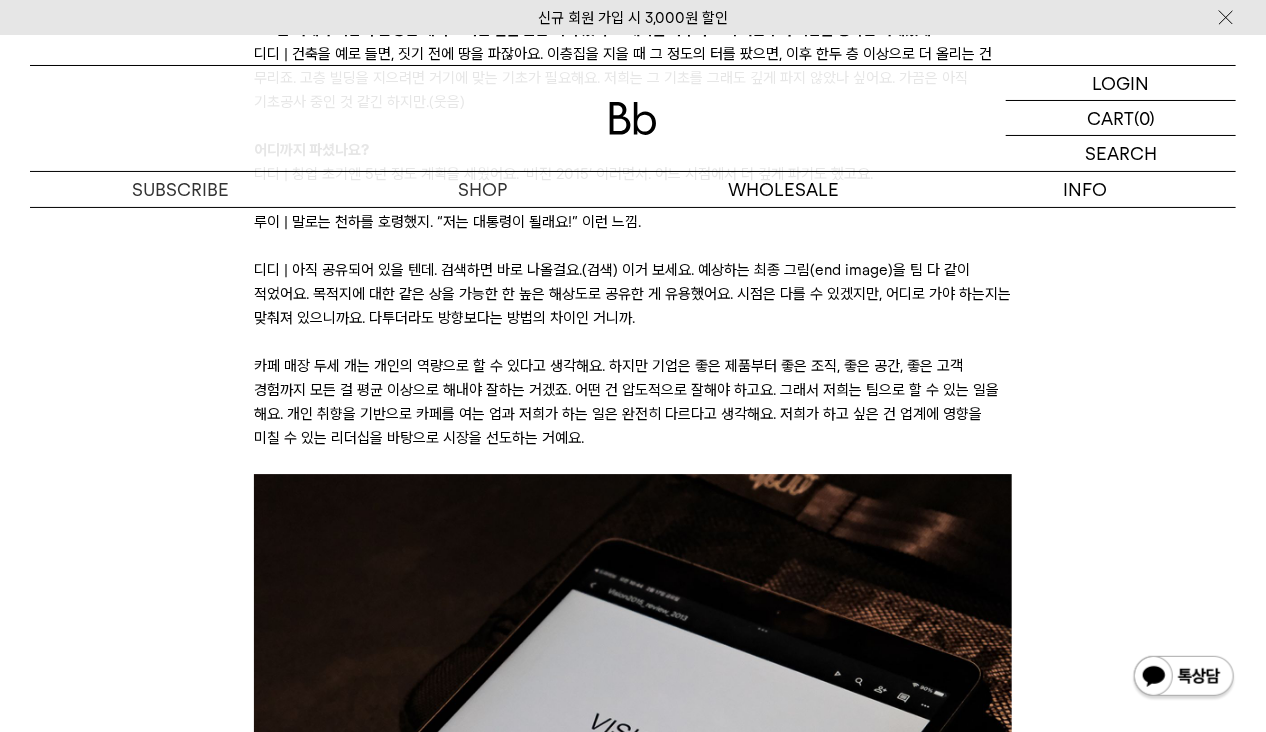 scroll, scrollTop: 5600, scrollLeft: 0, axis: vertical 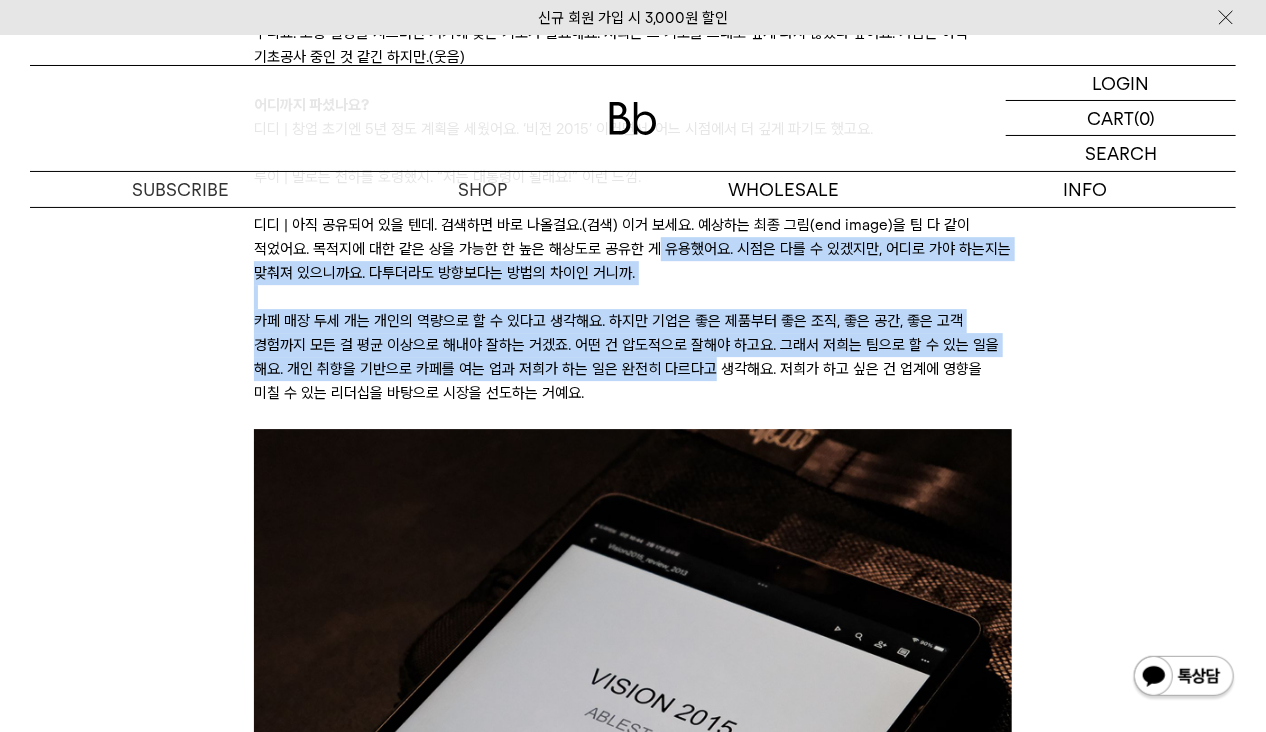 drag, startPoint x: 652, startPoint y: 242, endPoint x: 644, endPoint y: 366, distance: 124.2578 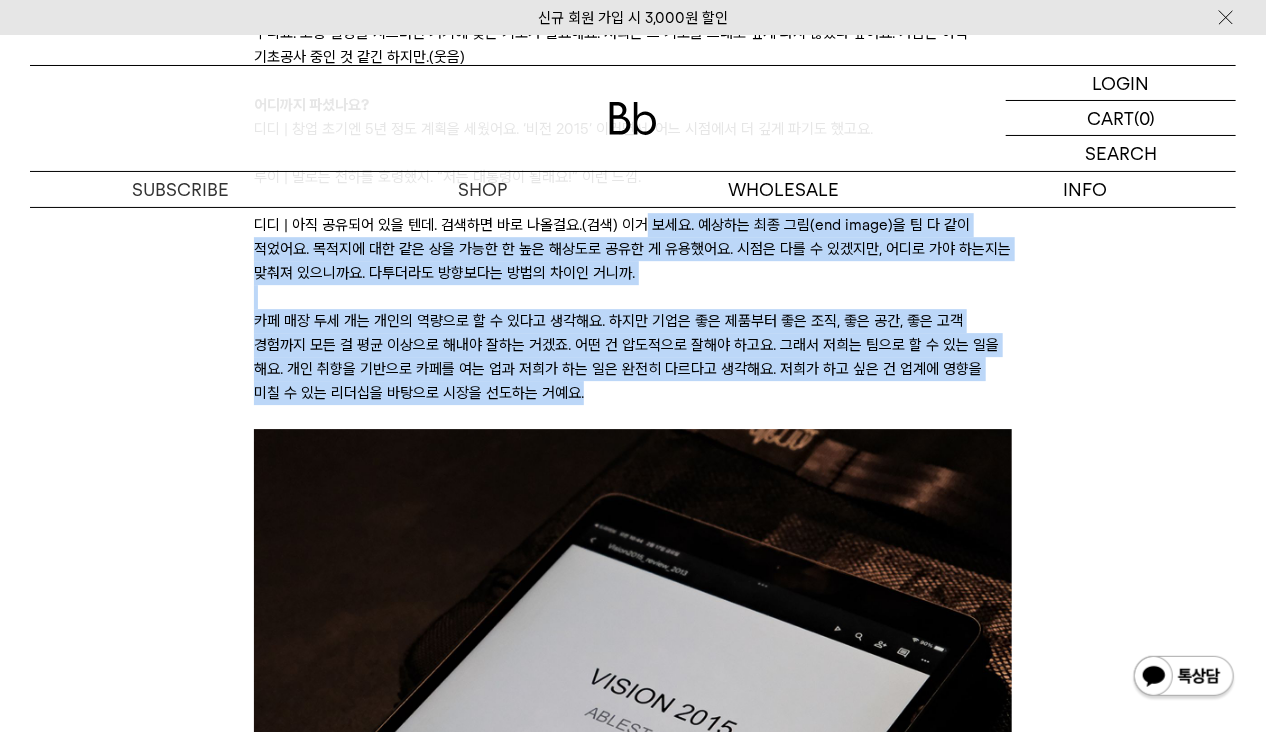 drag, startPoint x: 614, startPoint y: 389, endPoint x: 642, endPoint y: 221, distance: 170.31735 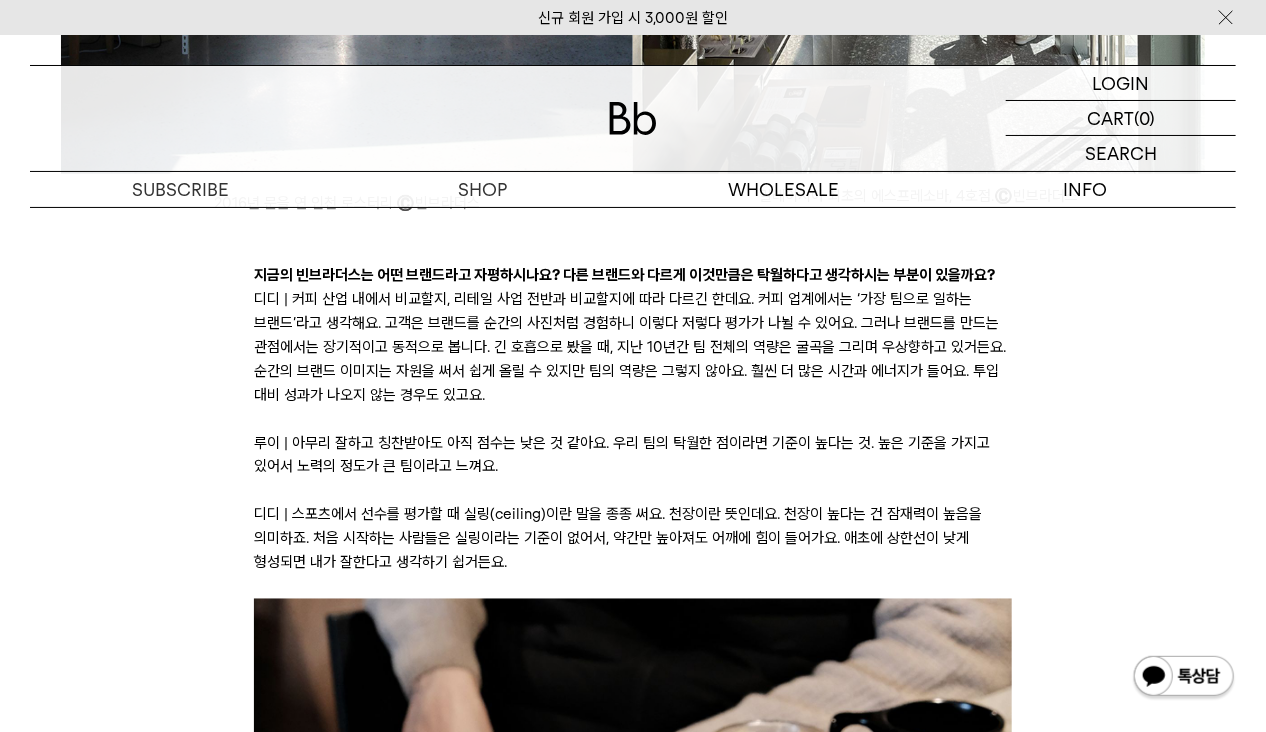 scroll, scrollTop: 7500, scrollLeft: 0, axis: vertical 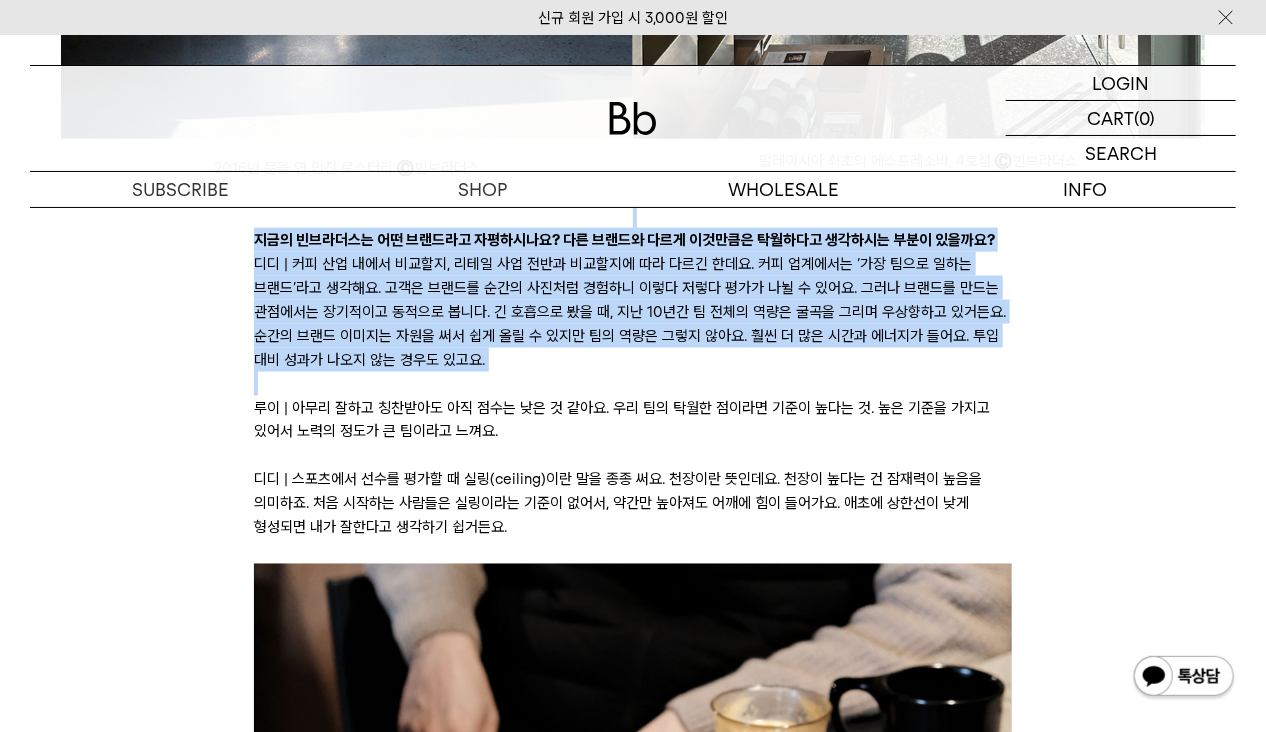 drag, startPoint x: 685, startPoint y: 214, endPoint x: 657, endPoint y: 380, distance: 168.34488 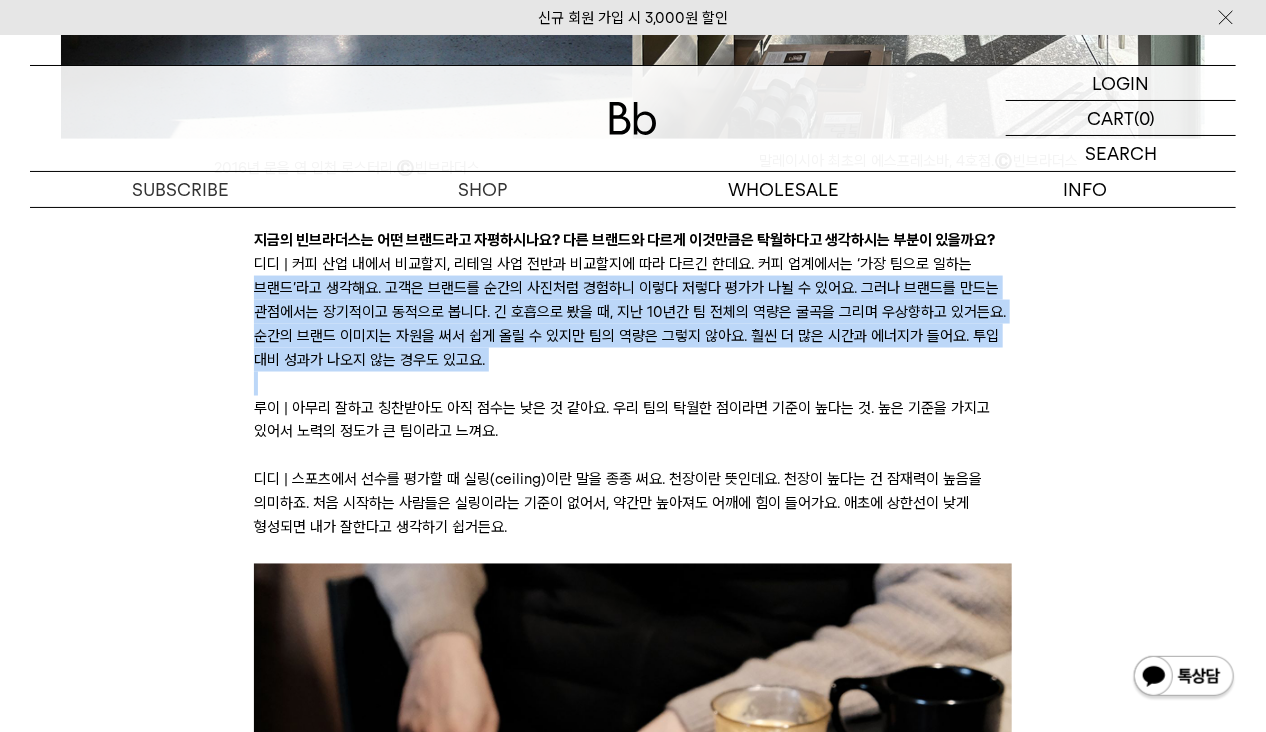 drag, startPoint x: 546, startPoint y: 380, endPoint x: 240, endPoint y: 267, distance: 326.19778 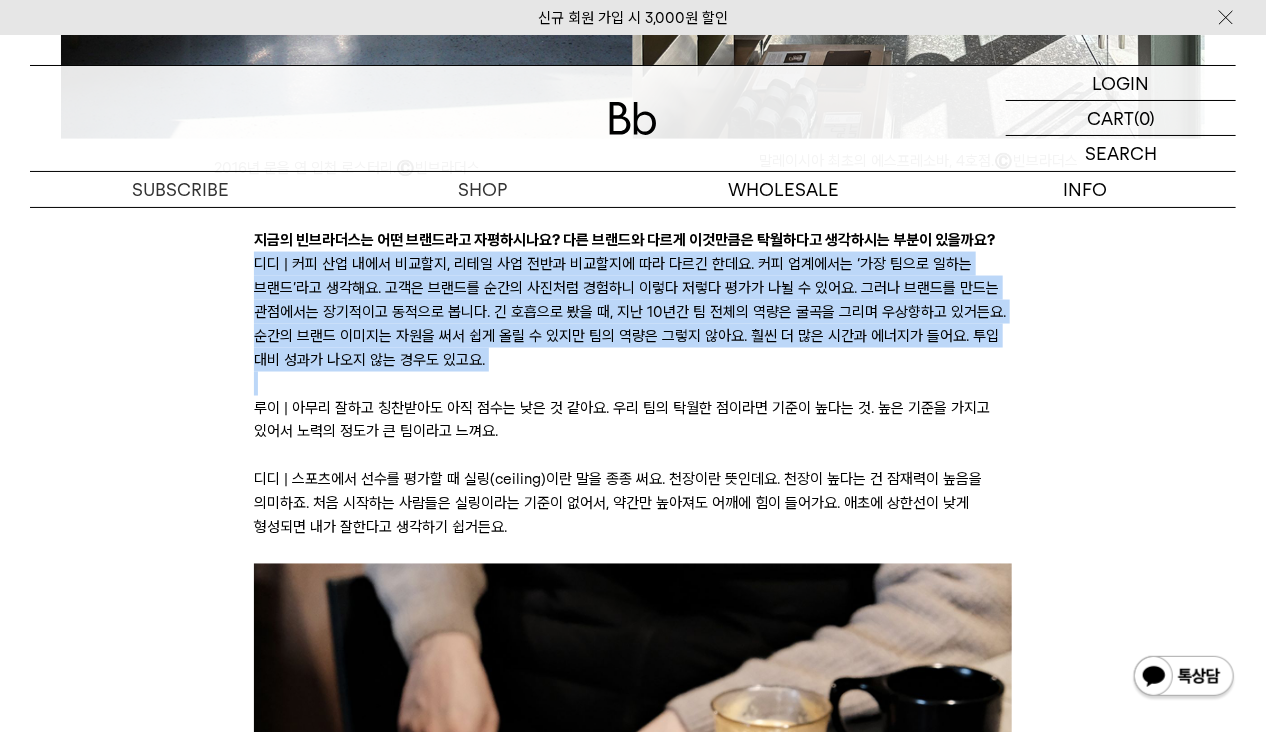 click on "안녕하세요, 독자님. 에디터 모모입니다. 독자님은 몇 월생이신가요? 저는 생일이 있는 달이 되면 왠지 모를 설렘을 느끼는데요. 요즘 팀 안에서도 비슷한 설렘의 기운이 감돕니다. 3월 21일이 Bb의 10번째 생일이었거든요. 10주년의 레터, 누구에게 마이크를 드려볼까 고민하다가 이 두 분을 떠올렸습니다. 10+a년 장기 근속자, 빈브라더스의 고인물, 최전방의 리더이자 창립자인 박성호 대표(이하 루이), 성훈식 브랜드 디렉터(이하 디디)를 소개할게요. 합정점에서 만난 루이와 디디. © 박은실Momo 들어가며  루이, 디디 안녕하세요. 루이 | 어, 모모 일찍 왔네요! 오늘 무슨 이야기를 해야 하나. 어젯밤부터 고민되더라고. 디디 | (통화 중) 평소에 하던 대로 하시면 될 거 같아요.
공사가 한창인 상수. © Thila
©️
©" at bounding box center [633, 147] 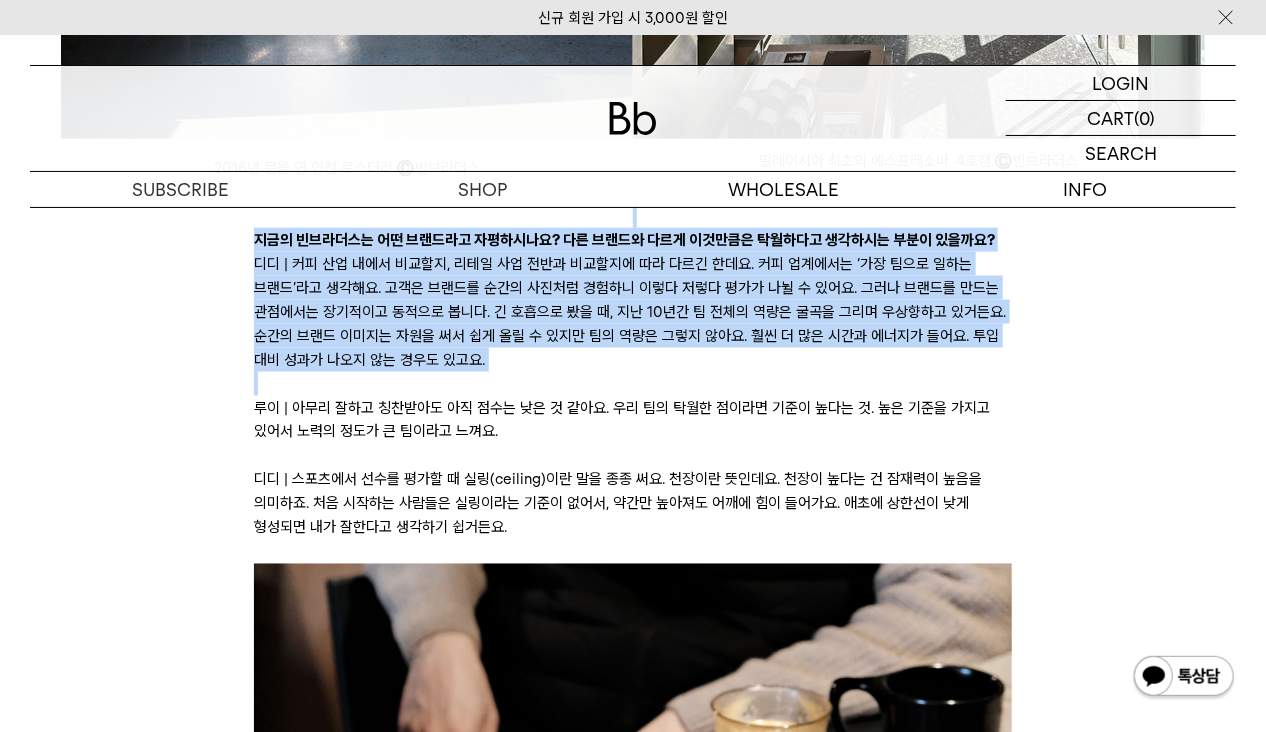 drag, startPoint x: 232, startPoint y: 232, endPoint x: 582, endPoint y: 400, distance: 388.2319 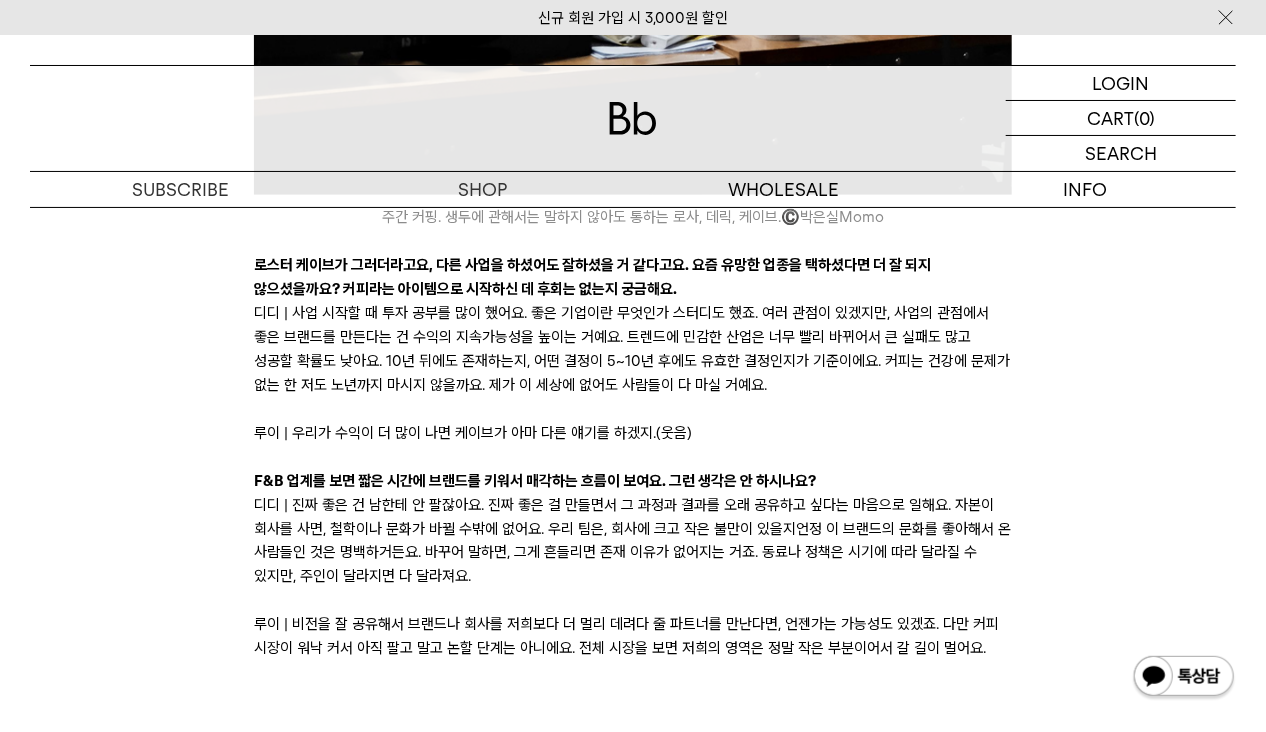 scroll, scrollTop: 10500, scrollLeft: 0, axis: vertical 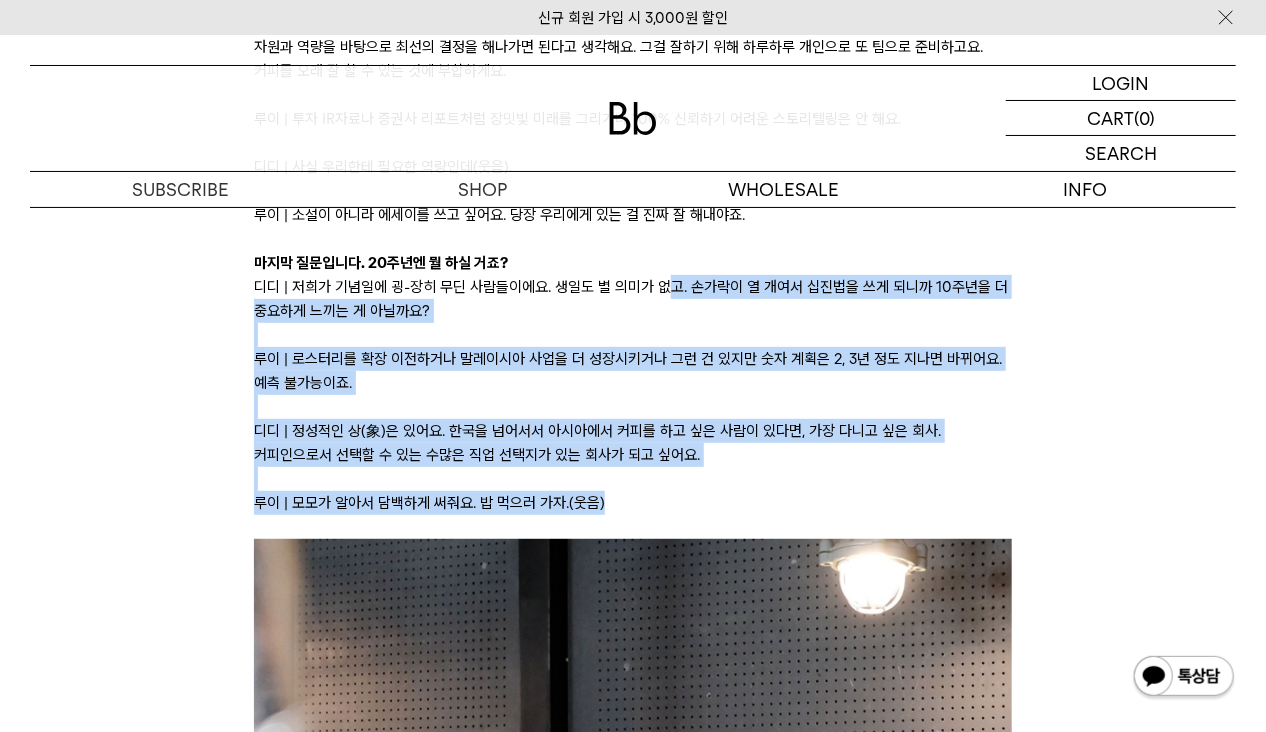 drag, startPoint x: 671, startPoint y: 272, endPoint x: 680, endPoint y: 496, distance: 224.18073 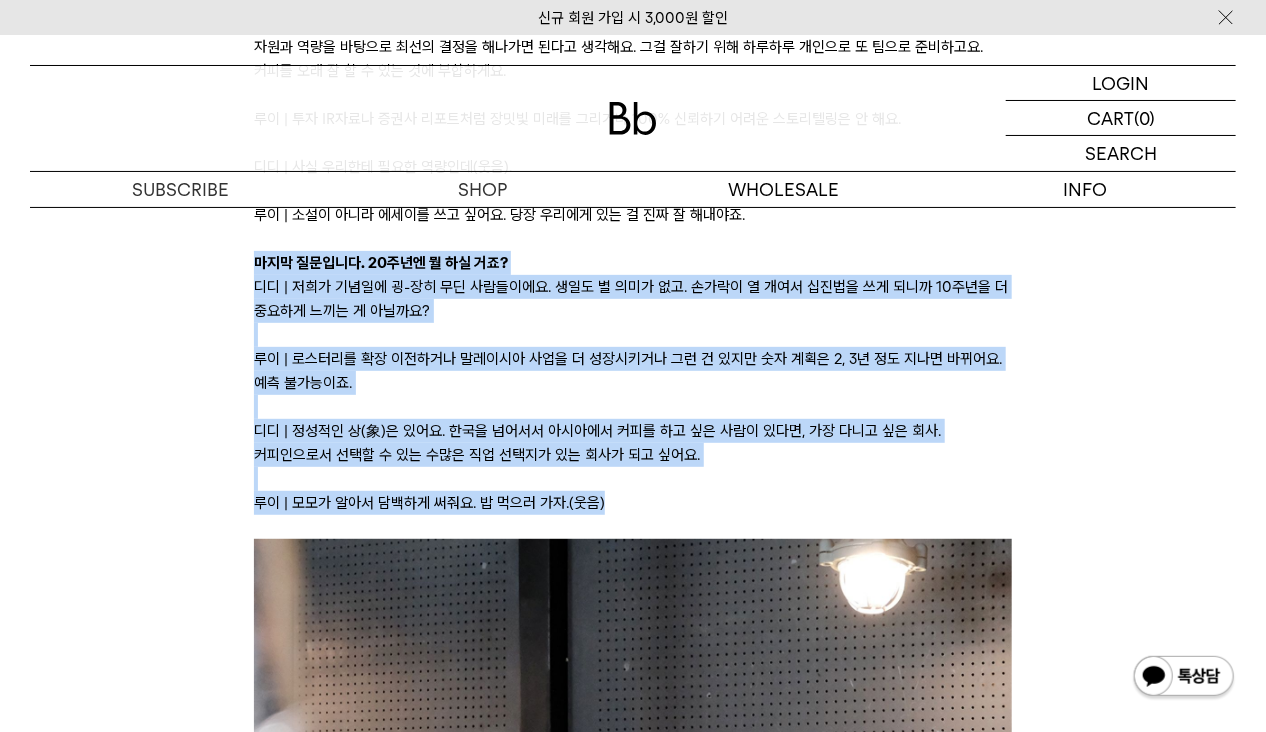 drag, startPoint x: 716, startPoint y: 488, endPoint x: 252, endPoint y: 251, distance: 521.023 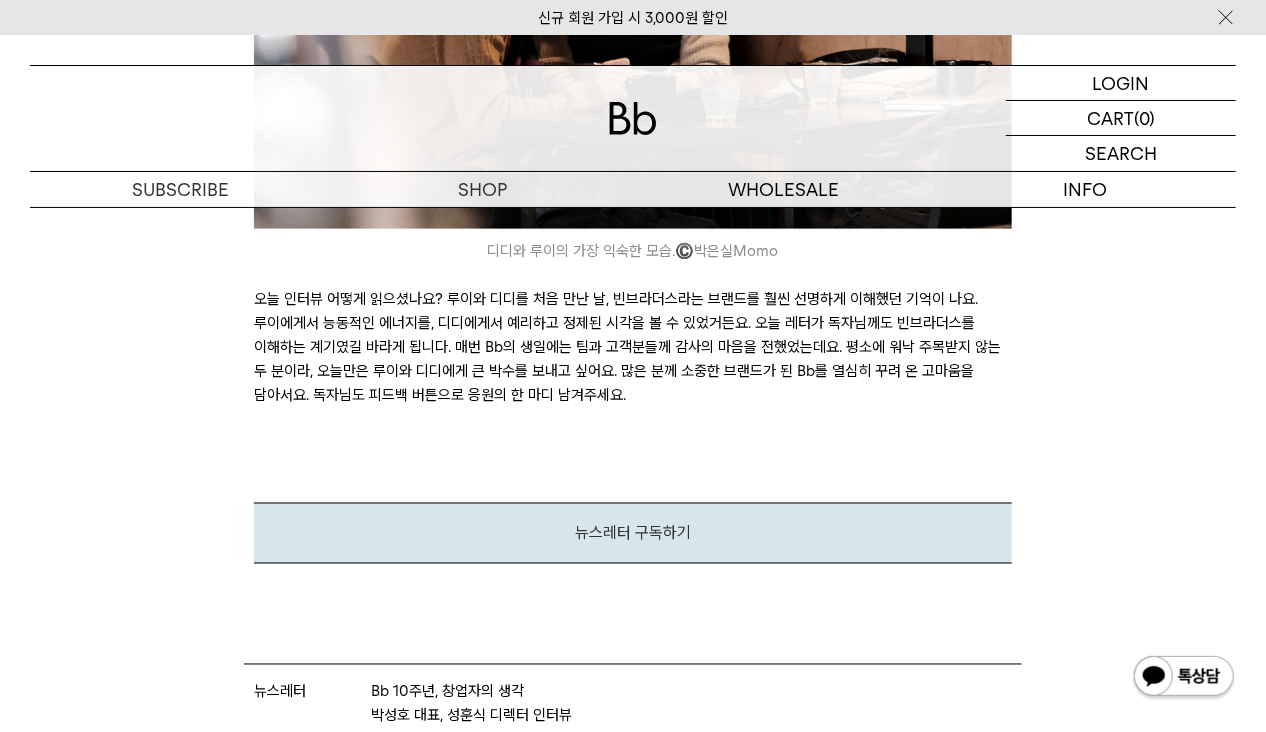 scroll, scrollTop: 13932, scrollLeft: 0, axis: vertical 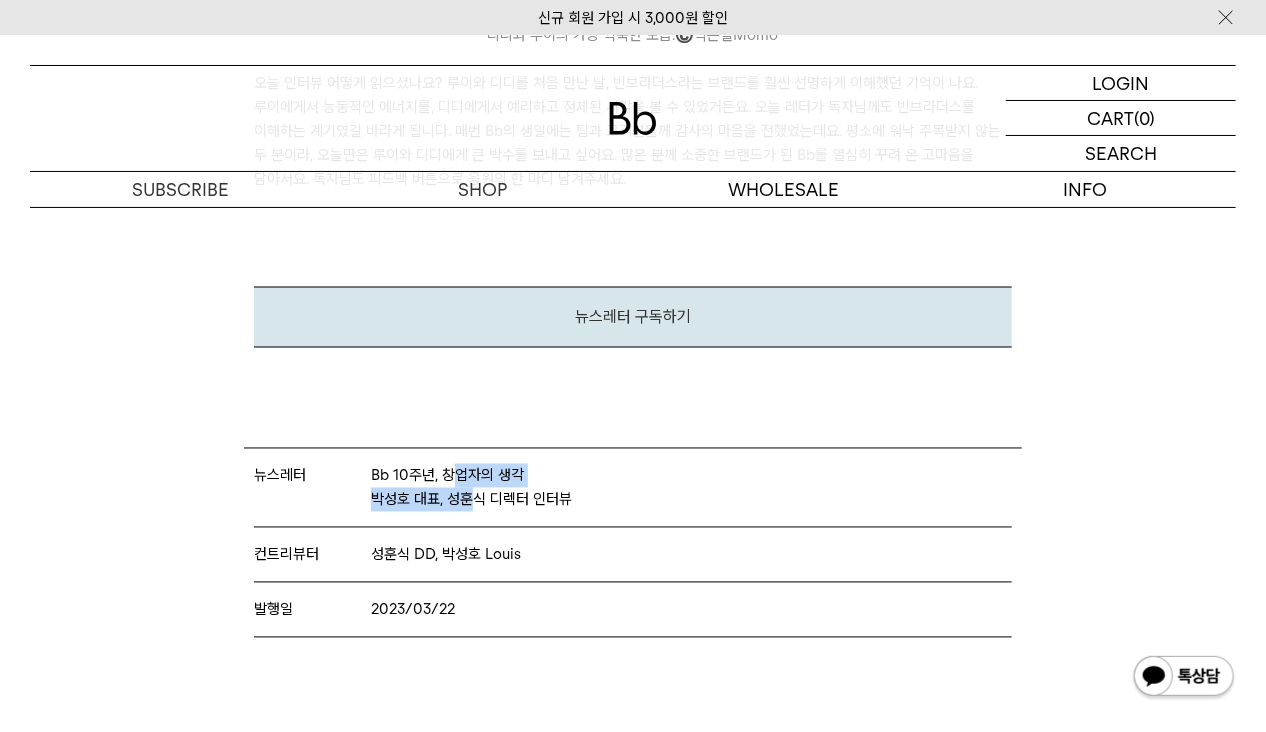 drag, startPoint x: 448, startPoint y: 459, endPoint x: 473, endPoint y: 496, distance: 44.65423 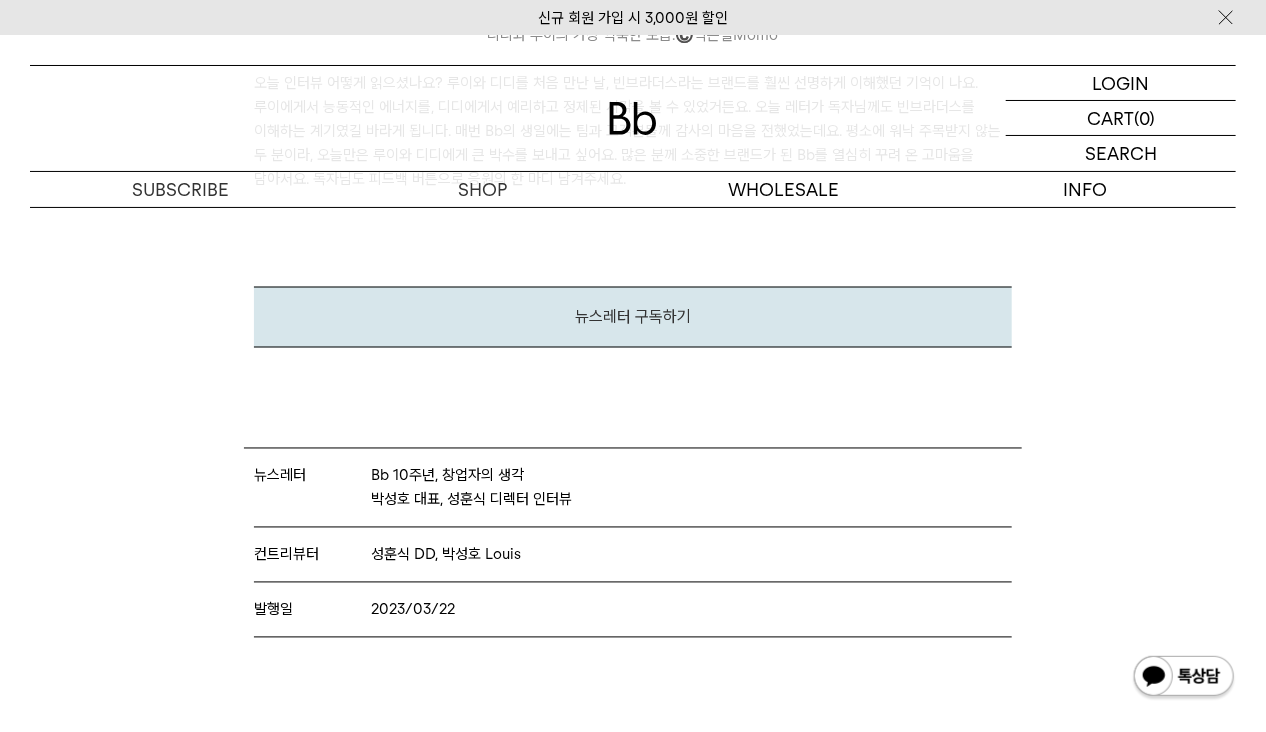 click on "Bb 10주년, 창업자의 생각 박성호 대표, 성훈식 디렉터 인터뷰" at bounding box center (471, 488) 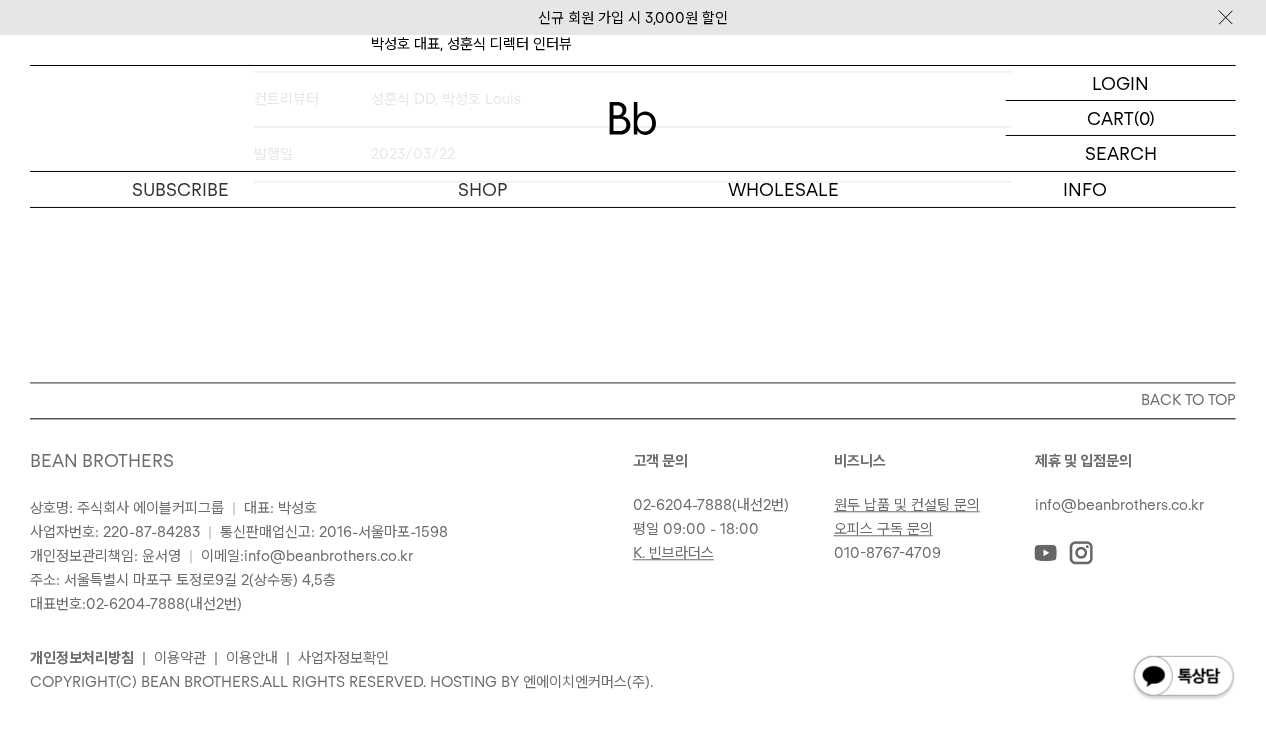 scroll, scrollTop: 14405, scrollLeft: 0, axis: vertical 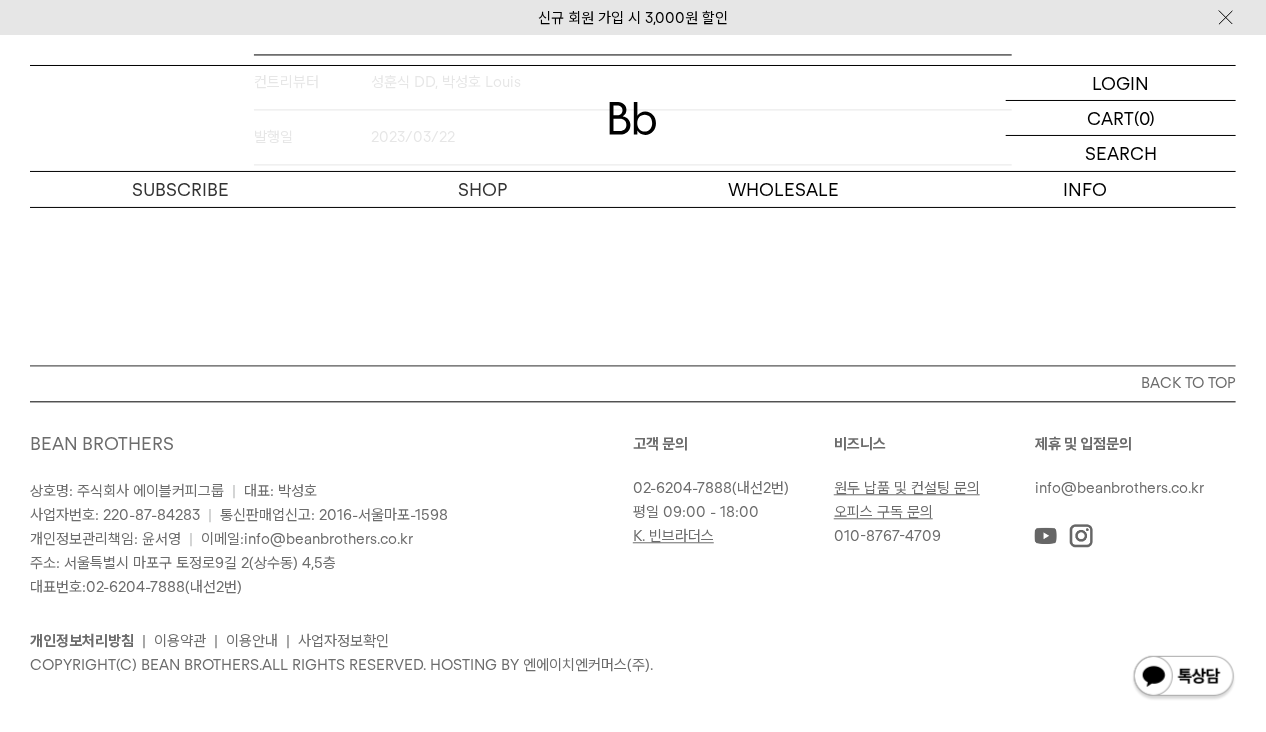 click on "뉴스레터
Bb 10주년, 창업자의 생각 박성호 대표, 성훈식 디렉터 인터뷰
컨트리뷰터
성훈식 DD, 박성호 Louis
발행일
2023/03/22" at bounding box center (632, 170) 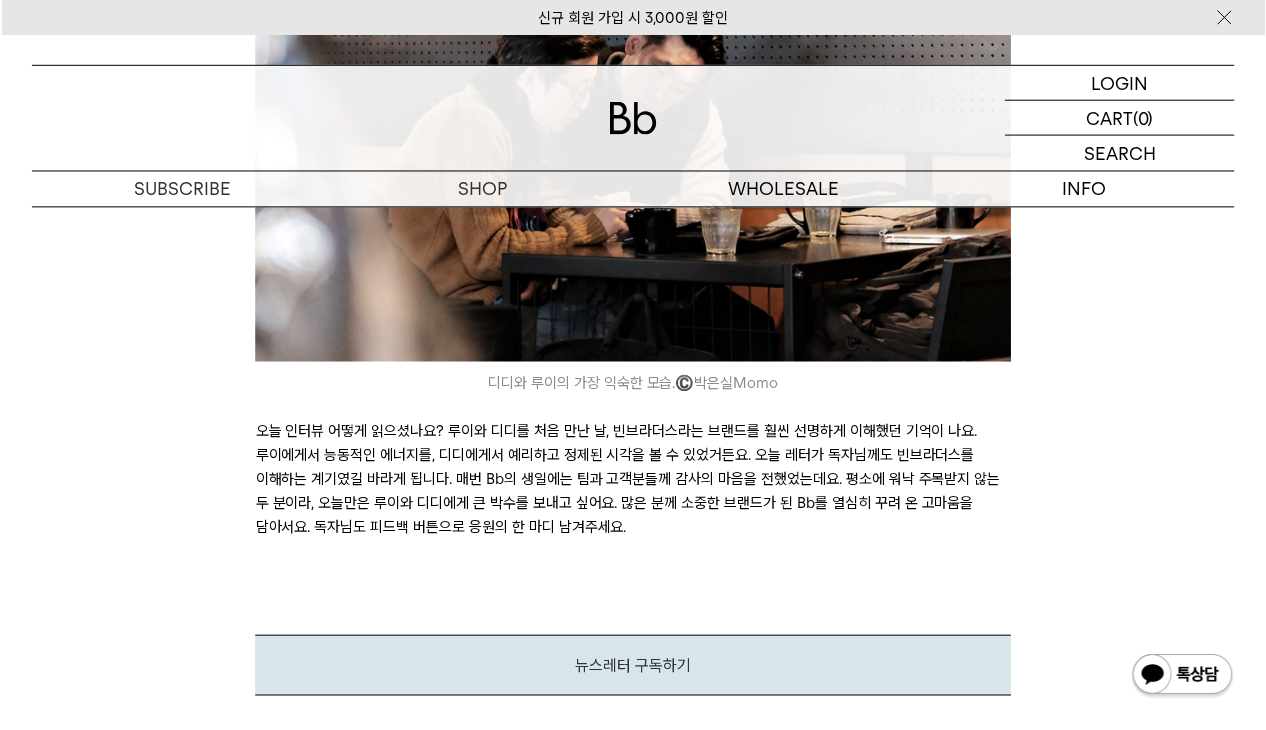 scroll, scrollTop: 13705, scrollLeft: 0, axis: vertical 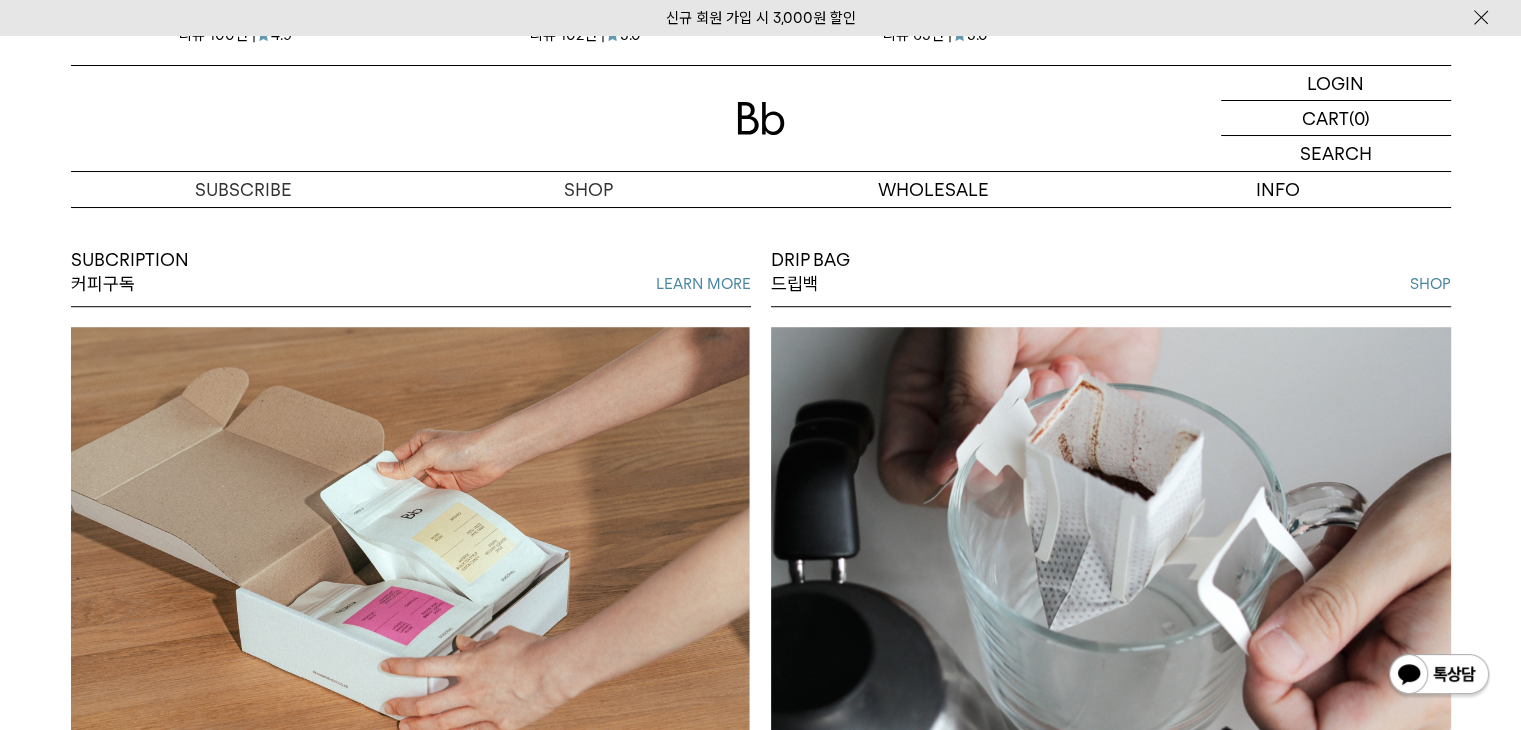 click at bounding box center [411, 541] 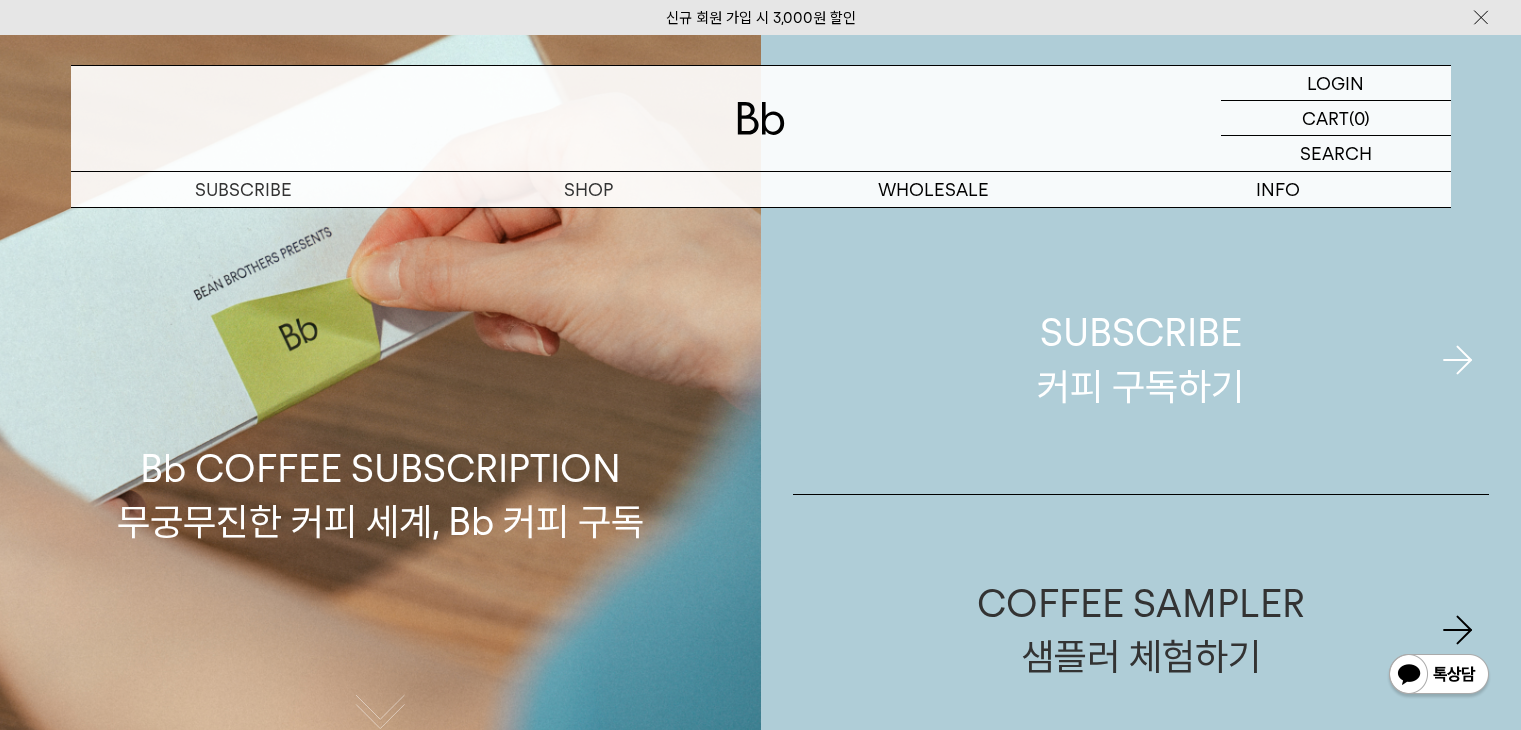scroll, scrollTop: 0, scrollLeft: 0, axis: both 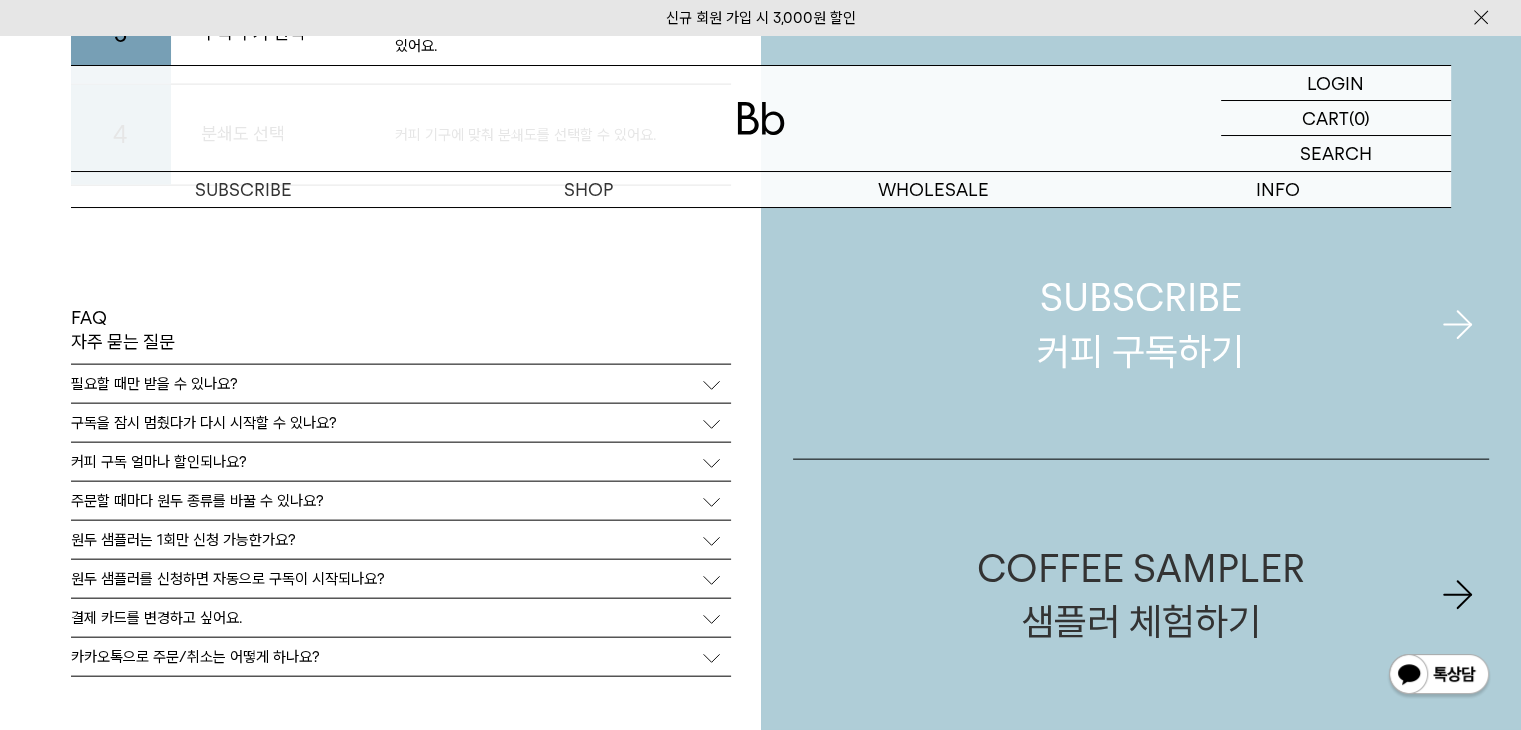 click on "SUBSCRIBE 커피 구독하기" at bounding box center [1140, 324] 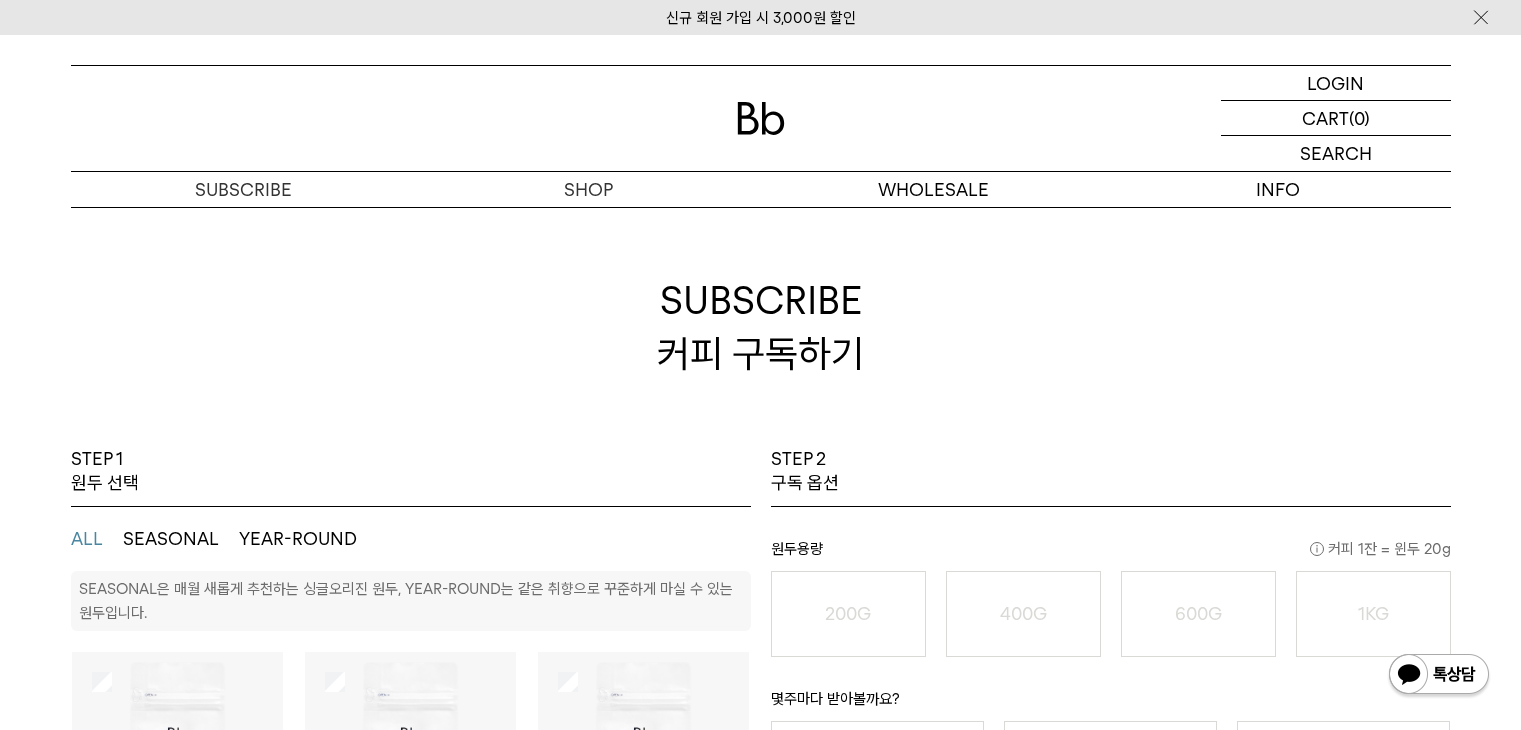 scroll, scrollTop: 0, scrollLeft: 0, axis: both 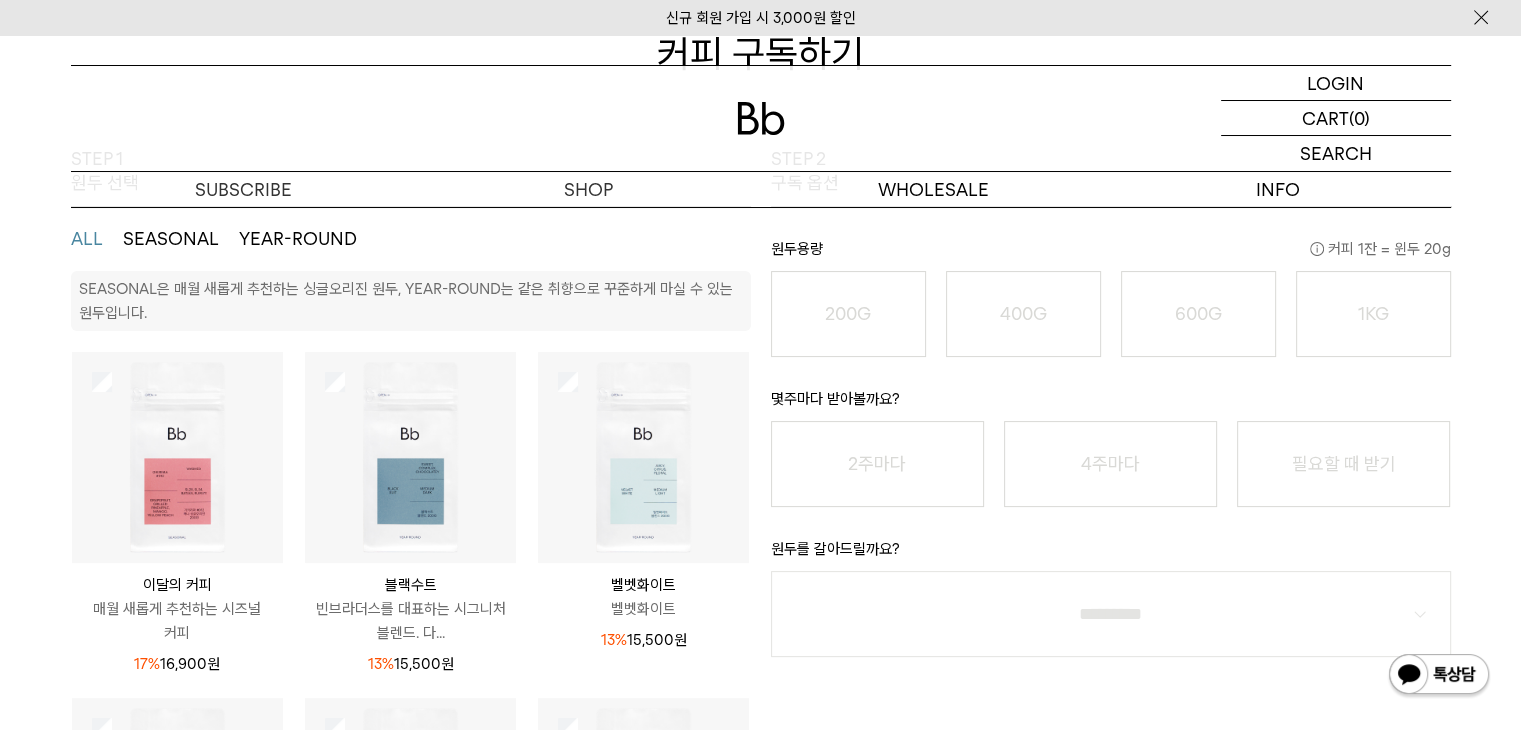 click at bounding box center (410, 457) 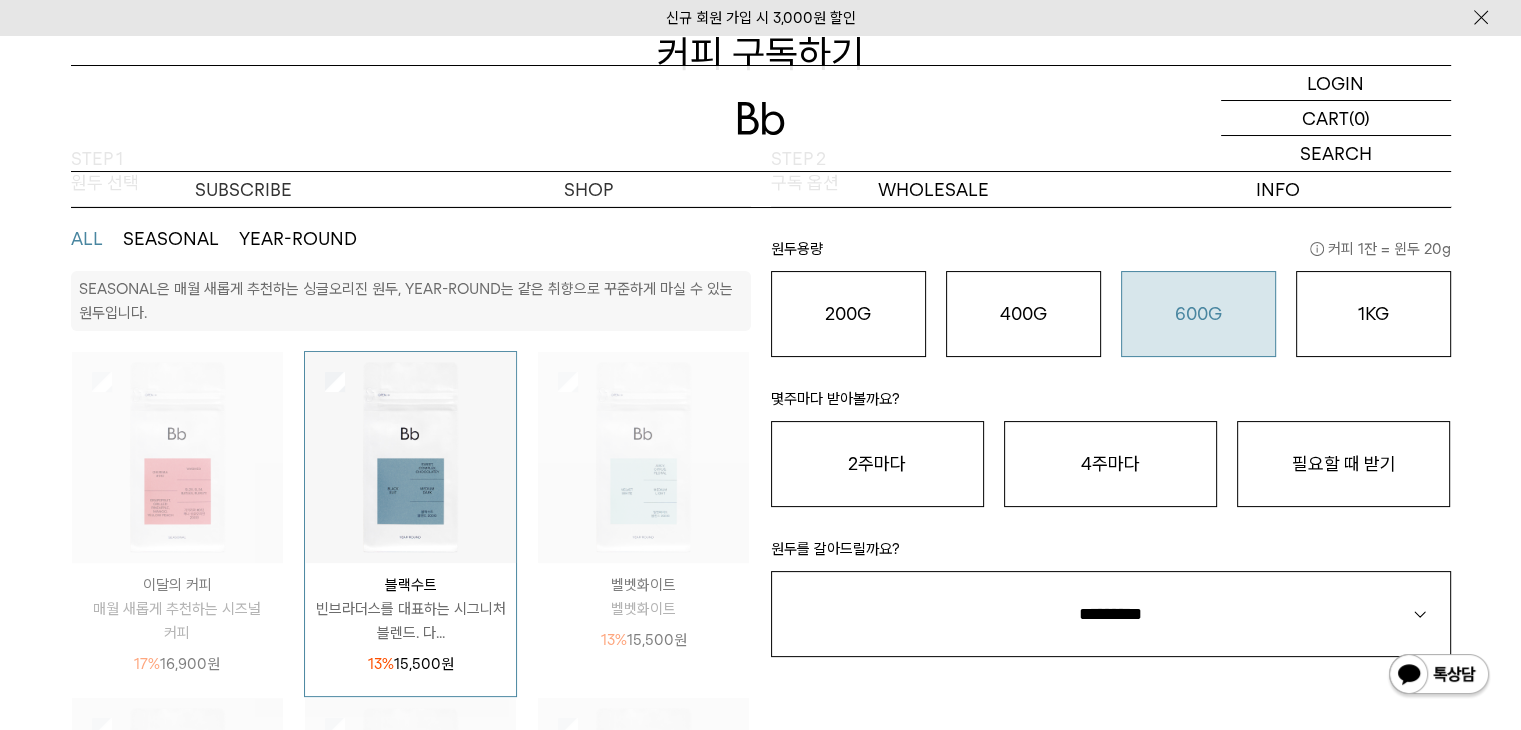 click on "600G" at bounding box center [1198, 313] 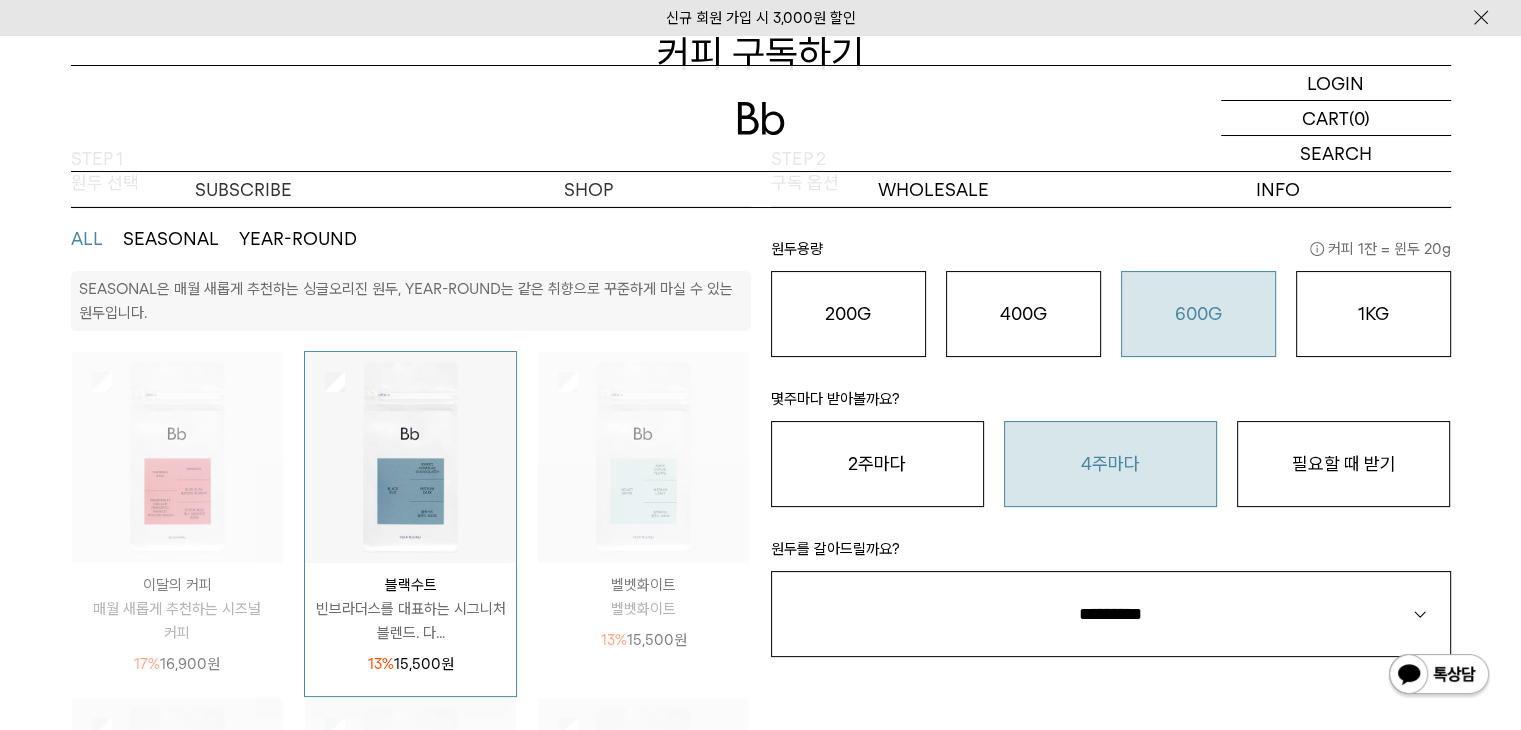 click on "4주마다" at bounding box center [1110, 464] 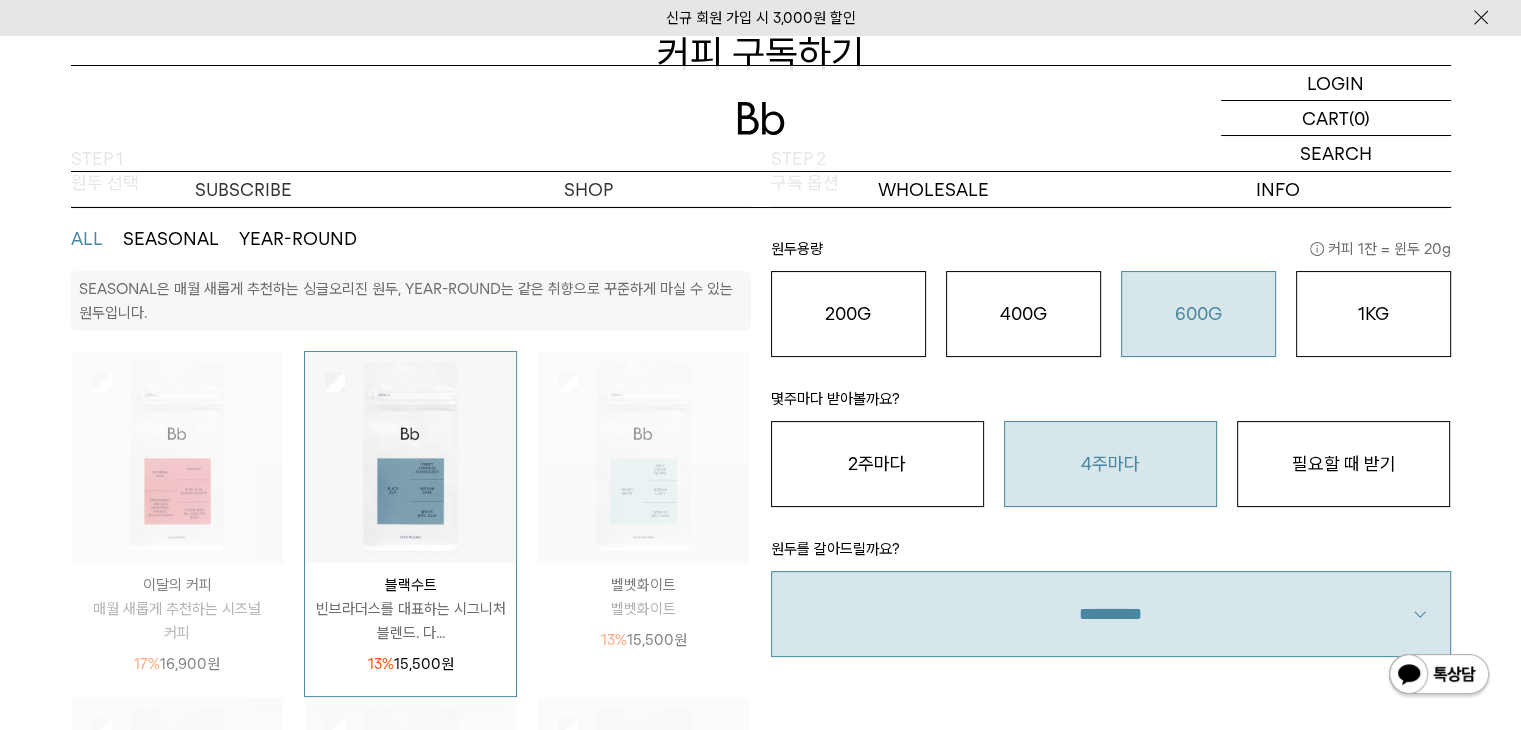 click on "**********" at bounding box center [1111, 614] 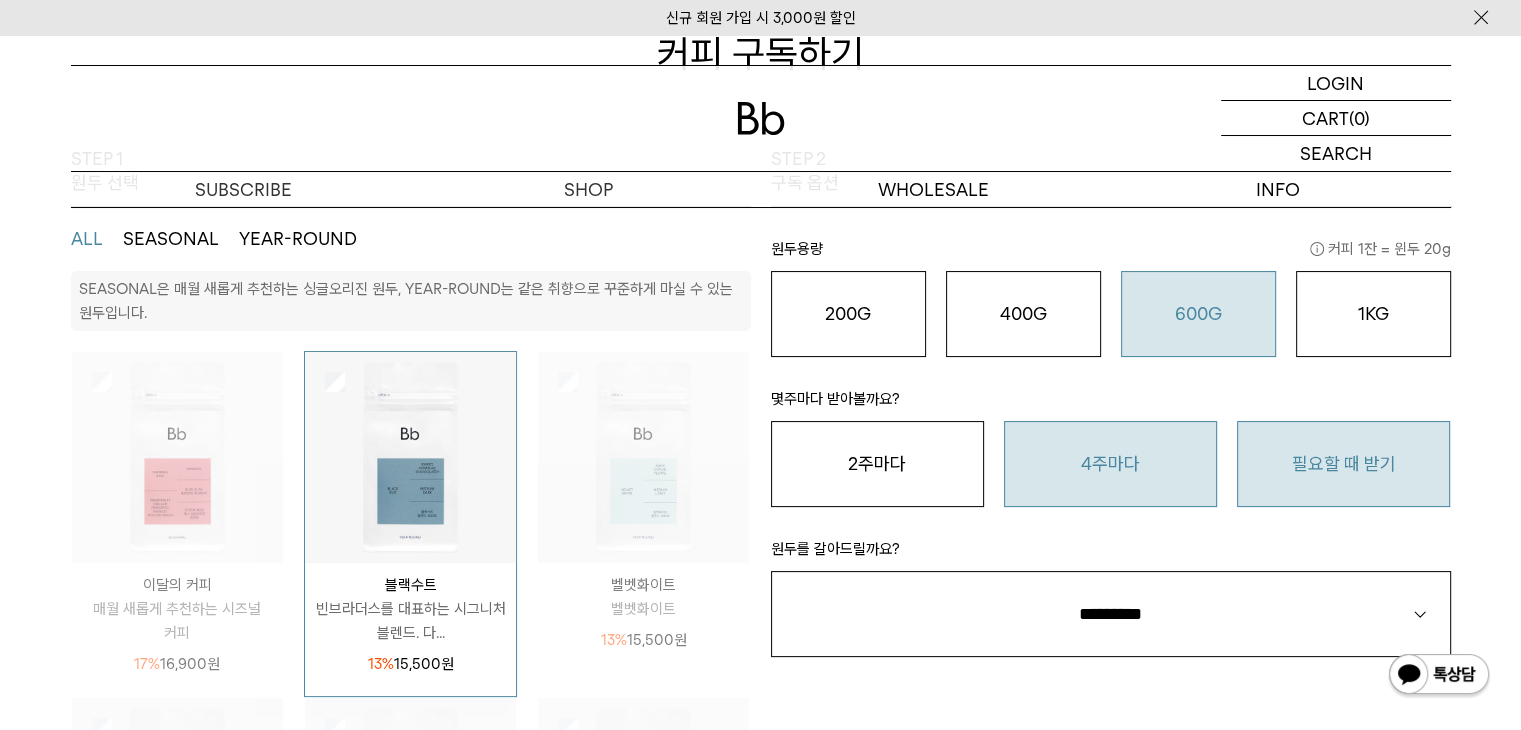 click on "필요할 때
받기" at bounding box center [1343, 464] 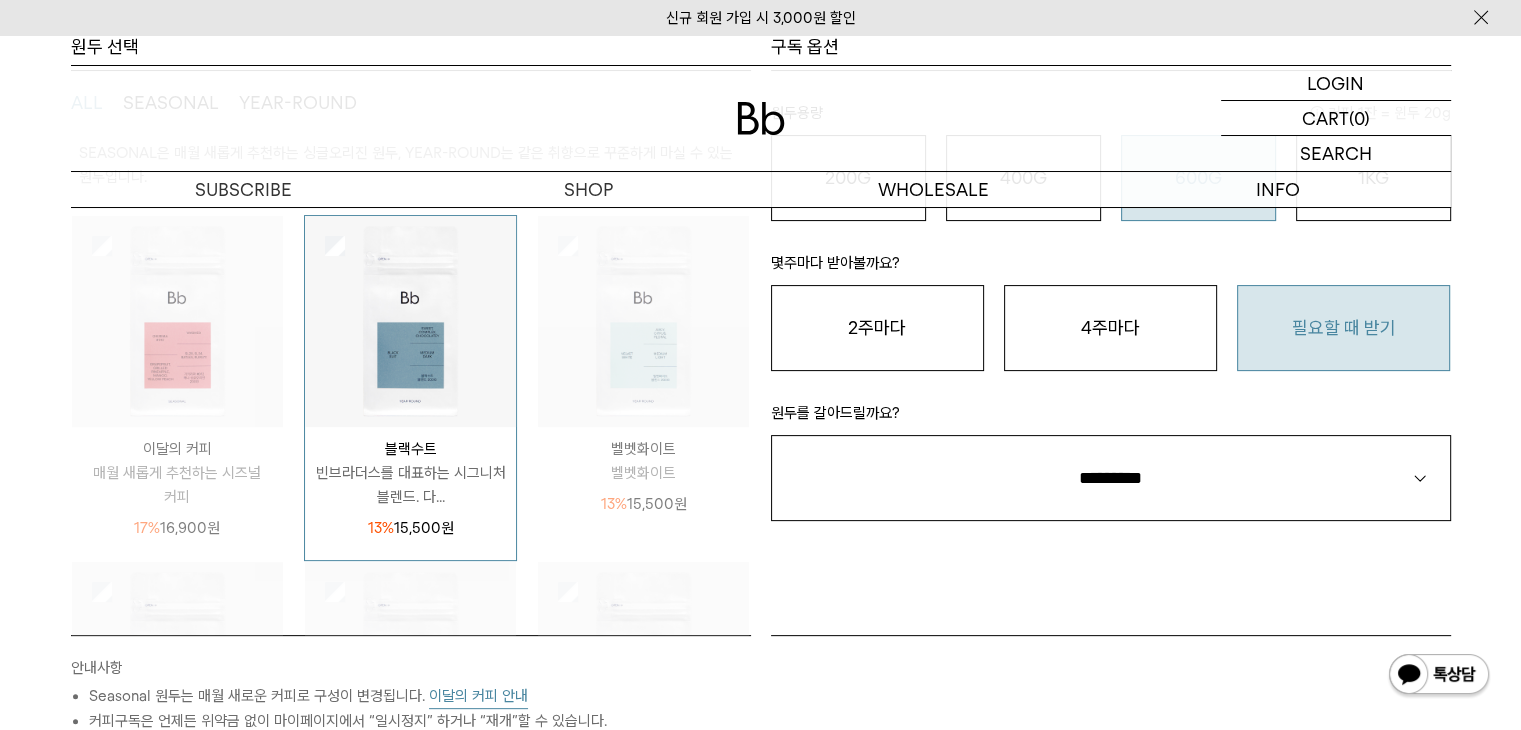 scroll, scrollTop: 400, scrollLeft: 0, axis: vertical 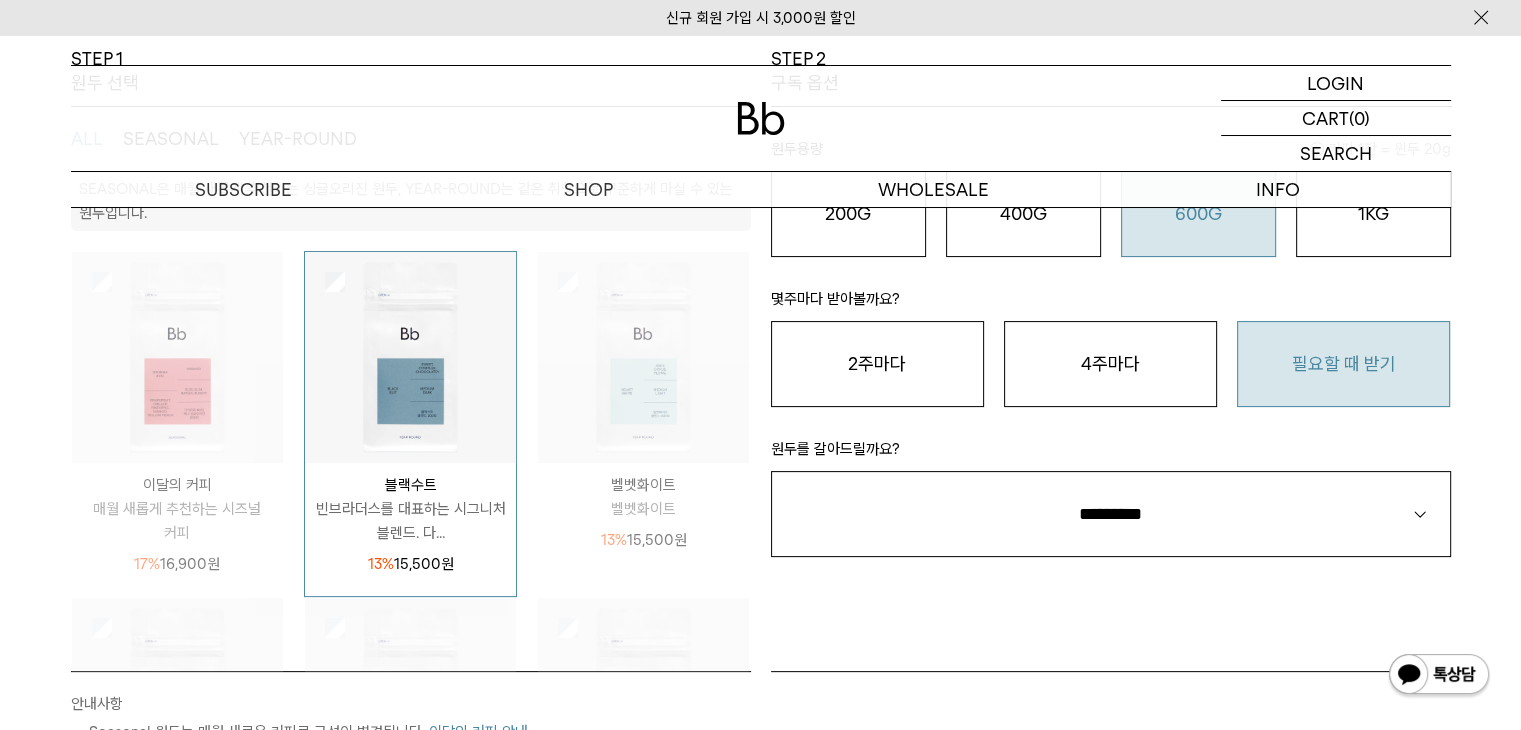 click on "원두를 갈아드릴까요?" at bounding box center [1111, 454] 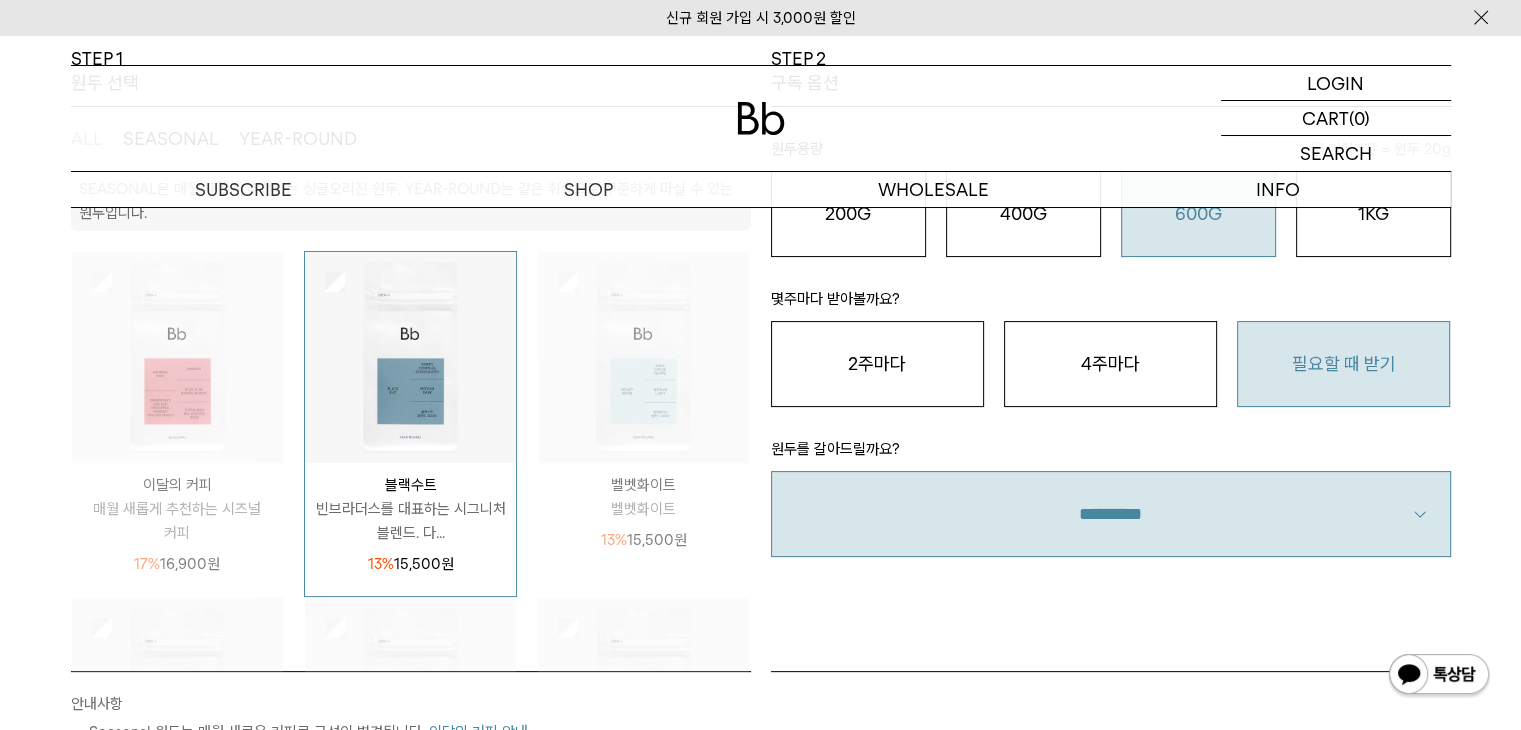 click on "**********" at bounding box center (1111, 514) 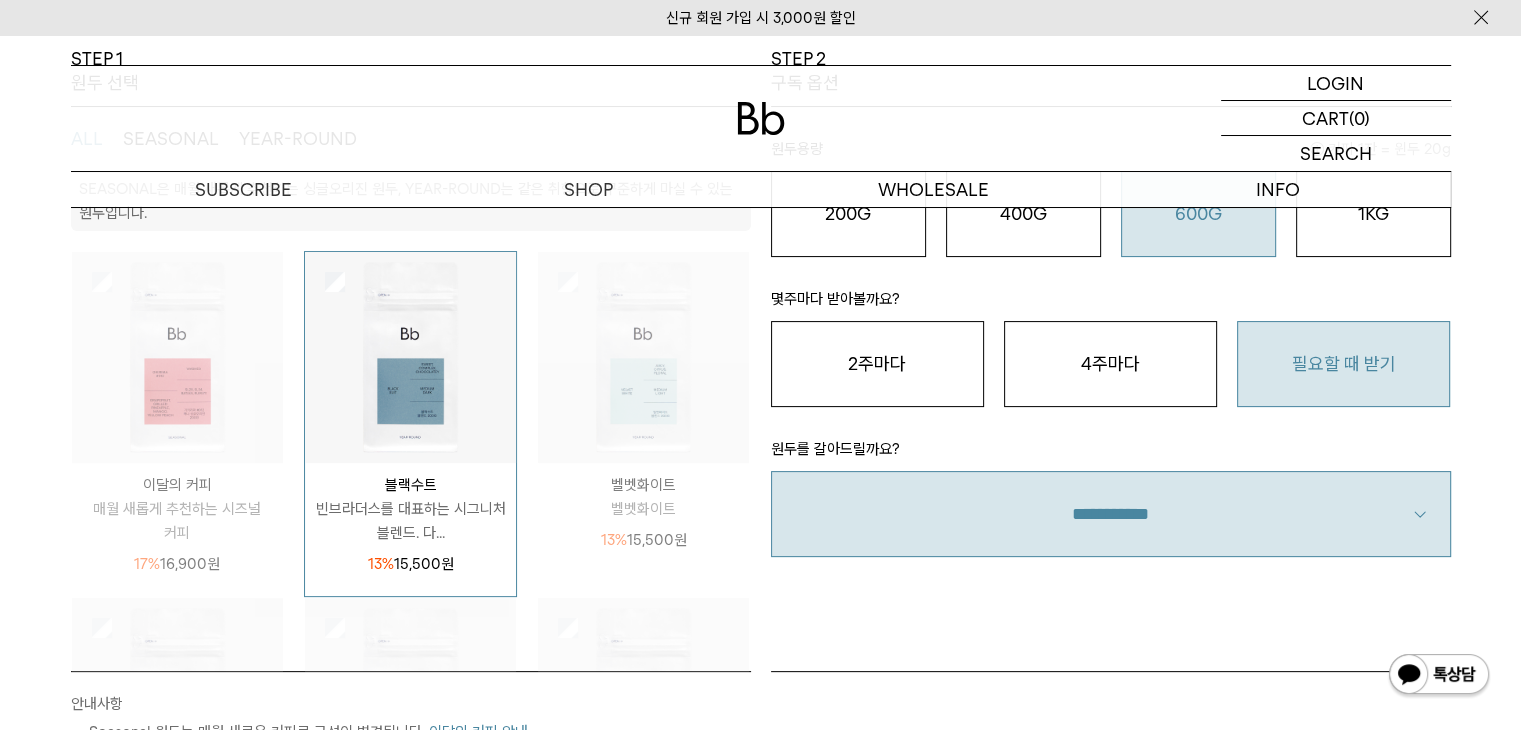click on "**********" at bounding box center [1111, 514] 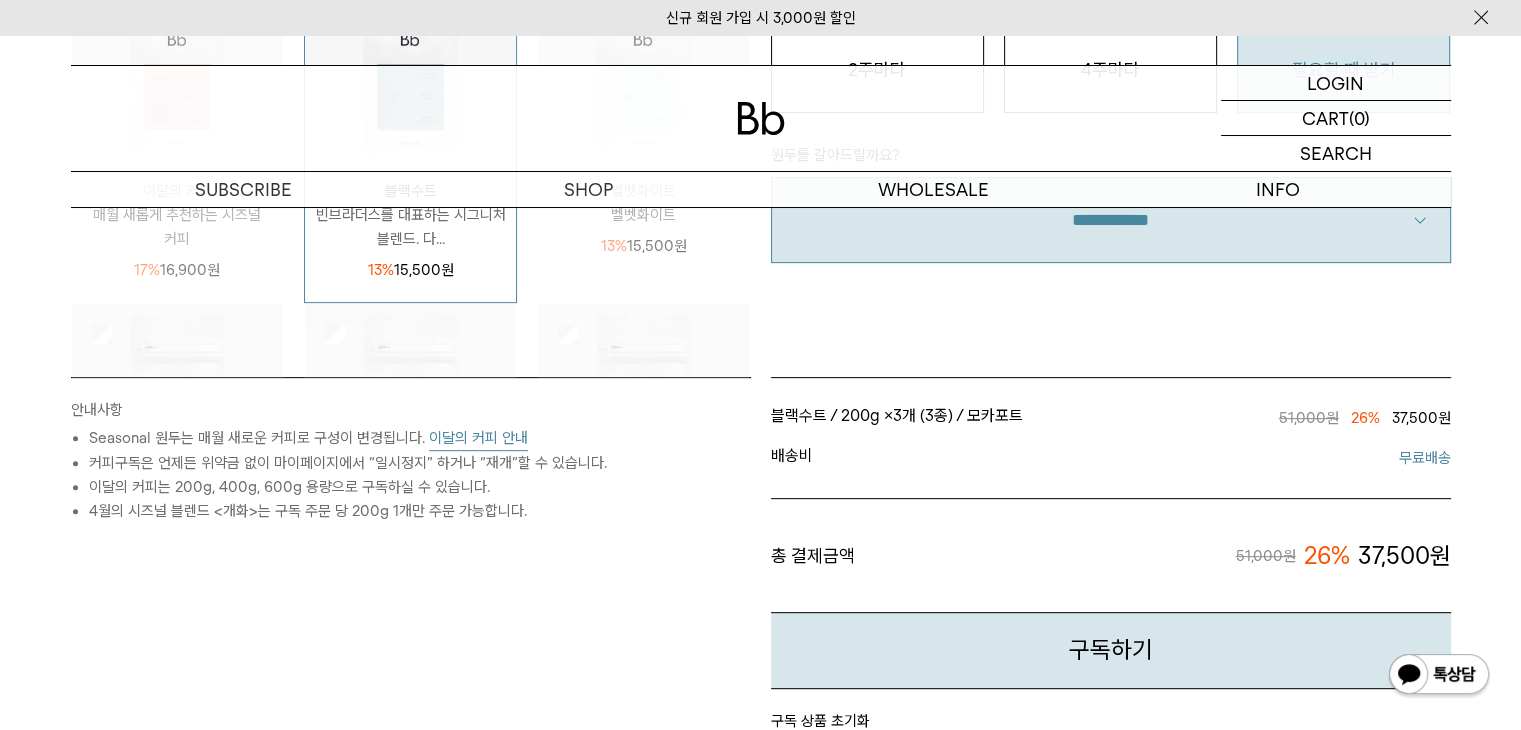 scroll, scrollTop: 500, scrollLeft: 0, axis: vertical 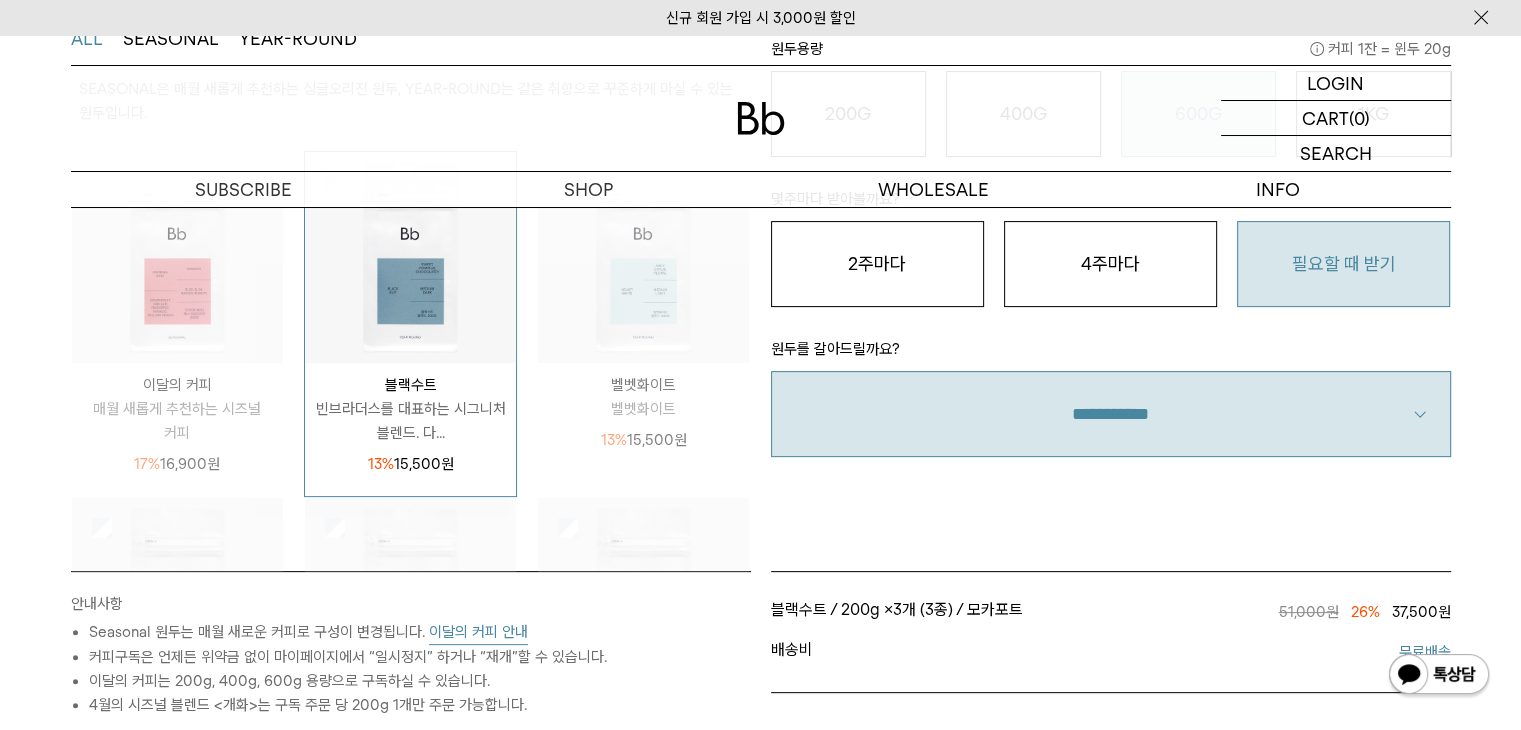 click on "**********" at bounding box center (1111, 414) 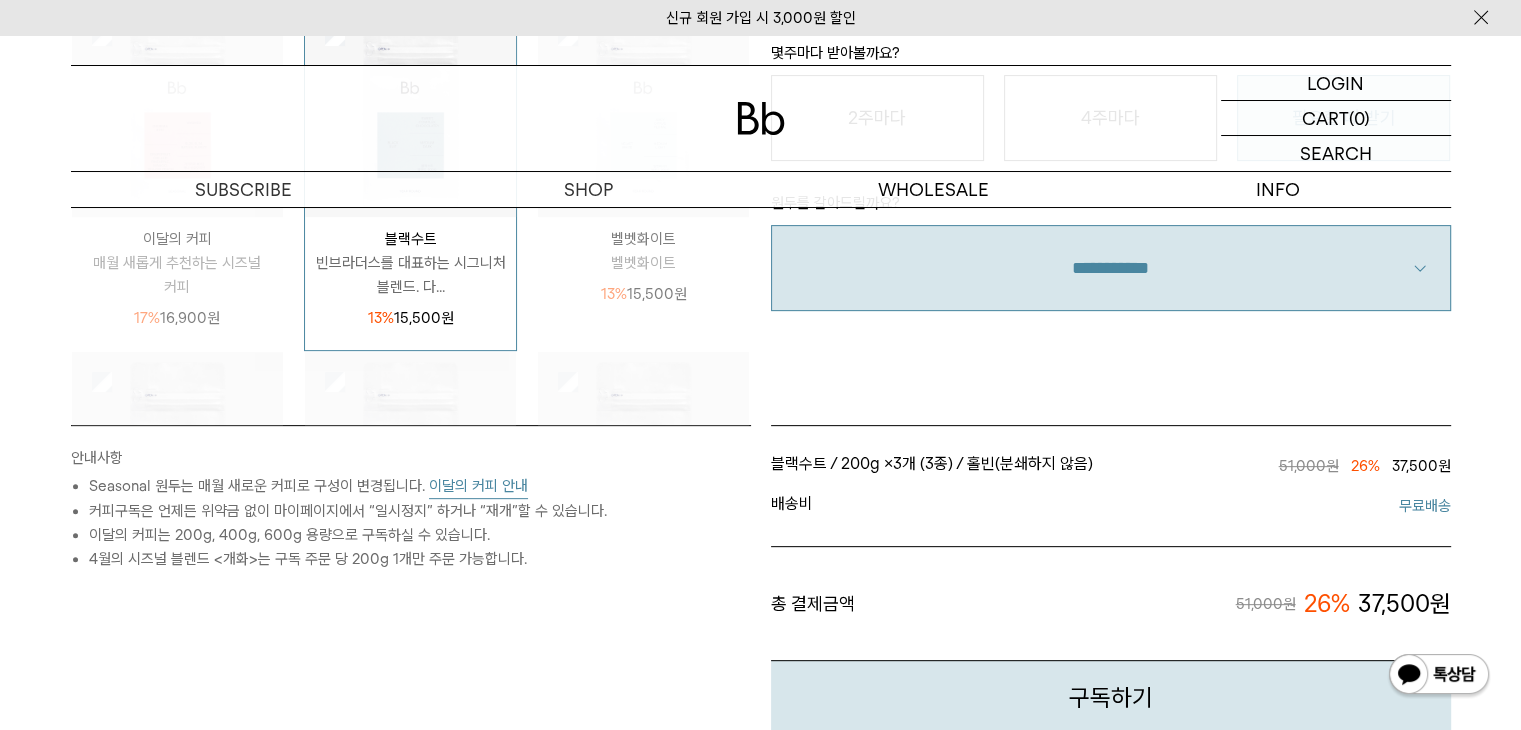 scroll, scrollTop: 600, scrollLeft: 0, axis: vertical 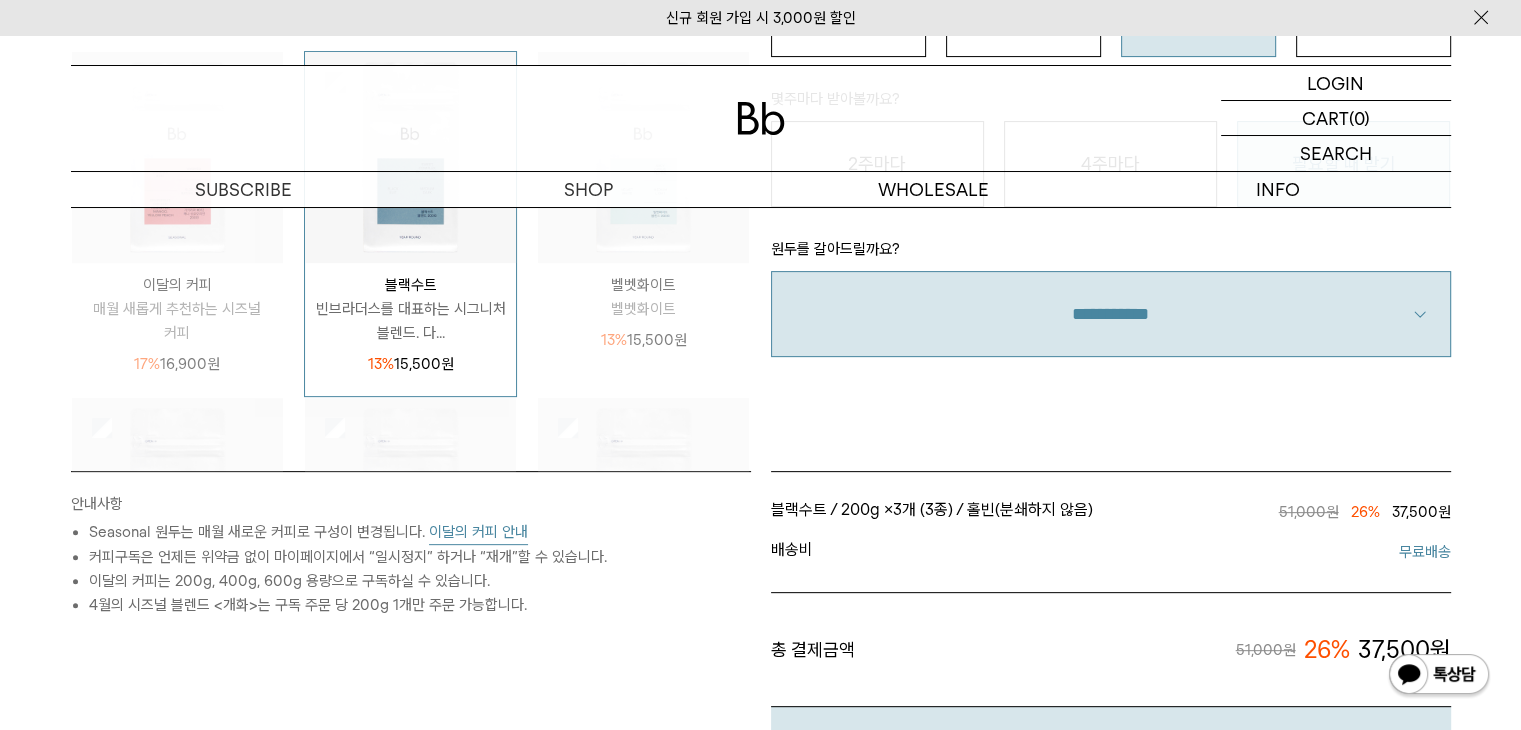 click on "**********" at bounding box center (1111, 314) 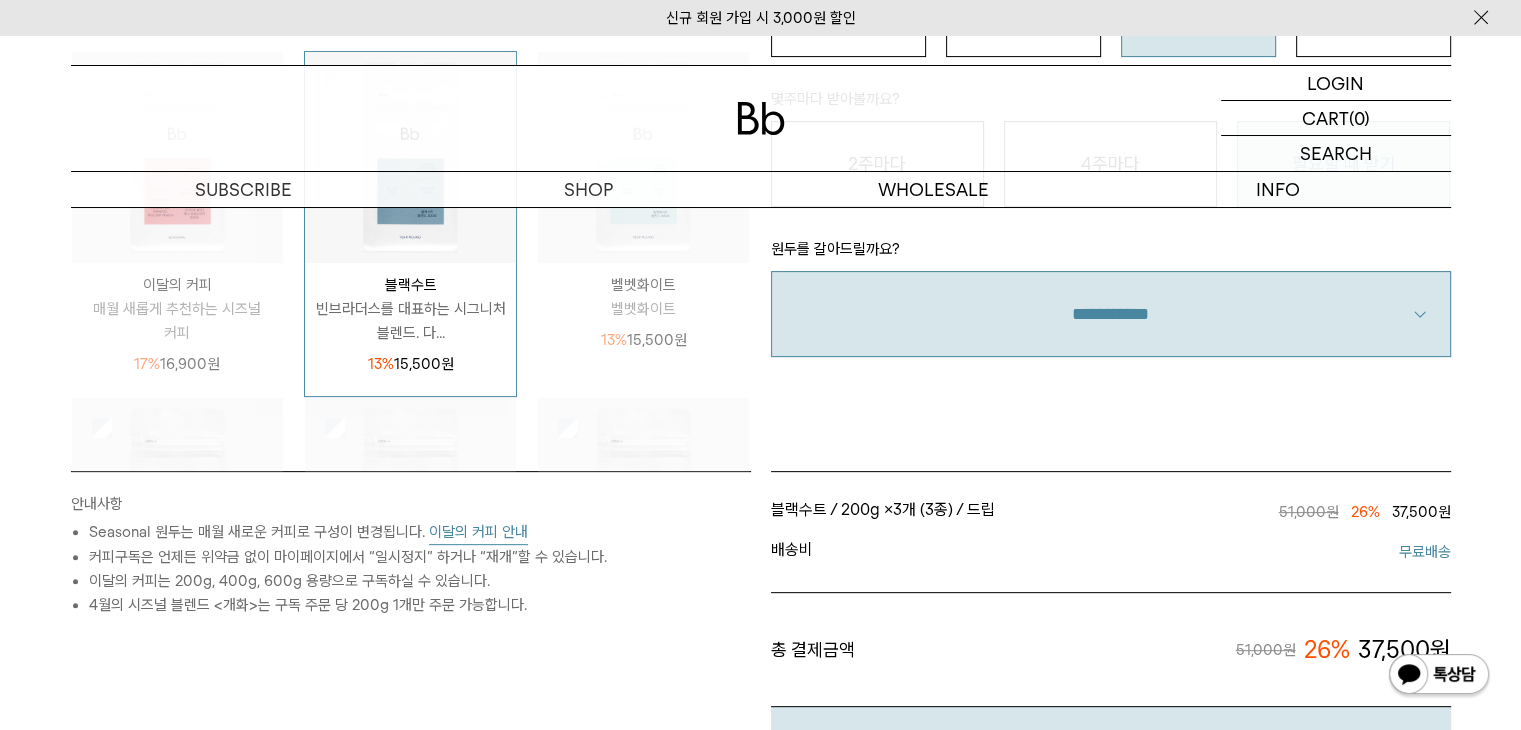 click on "**********" at bounding box center (1111, 314) 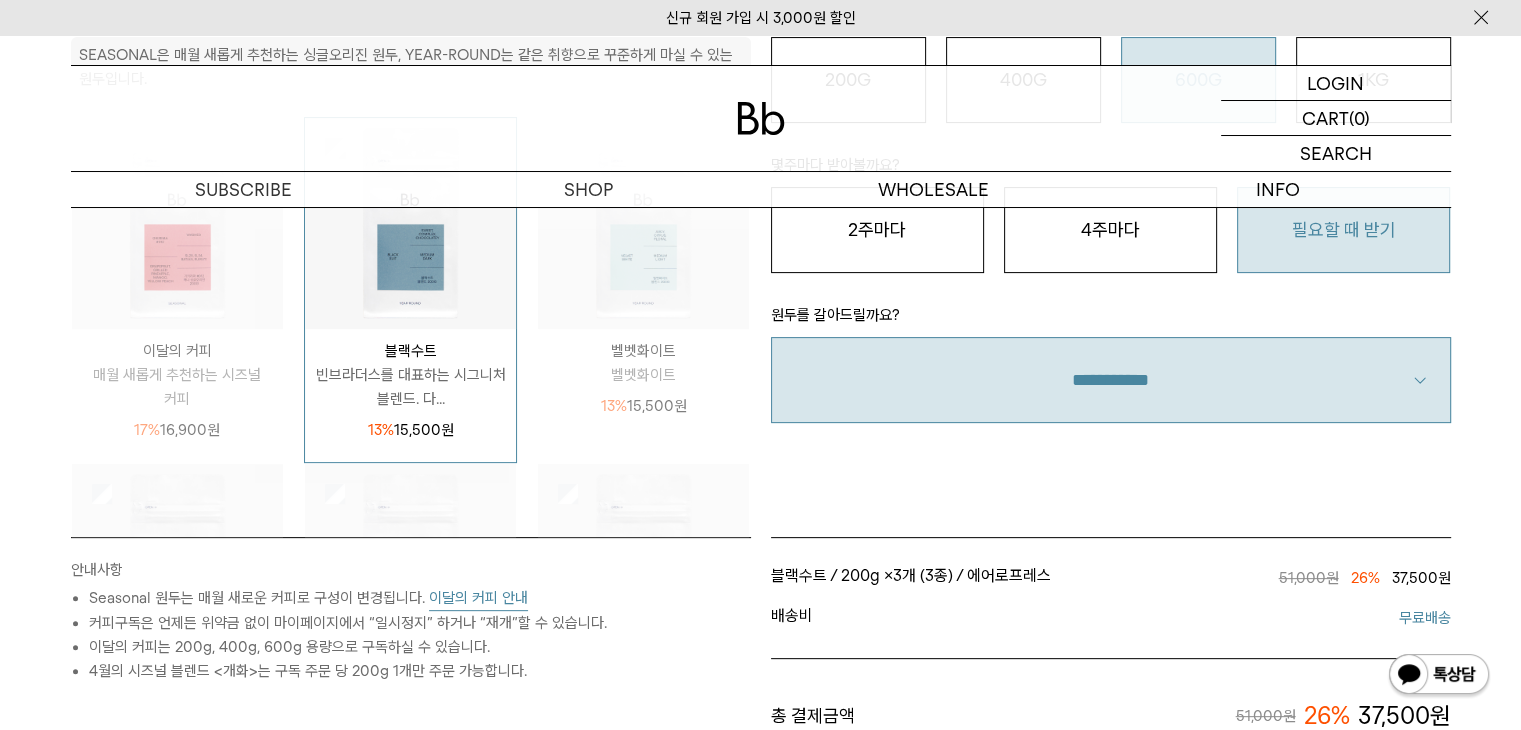 scroll, scrollTop: 500, scrollLeft: 0, axis: vertical 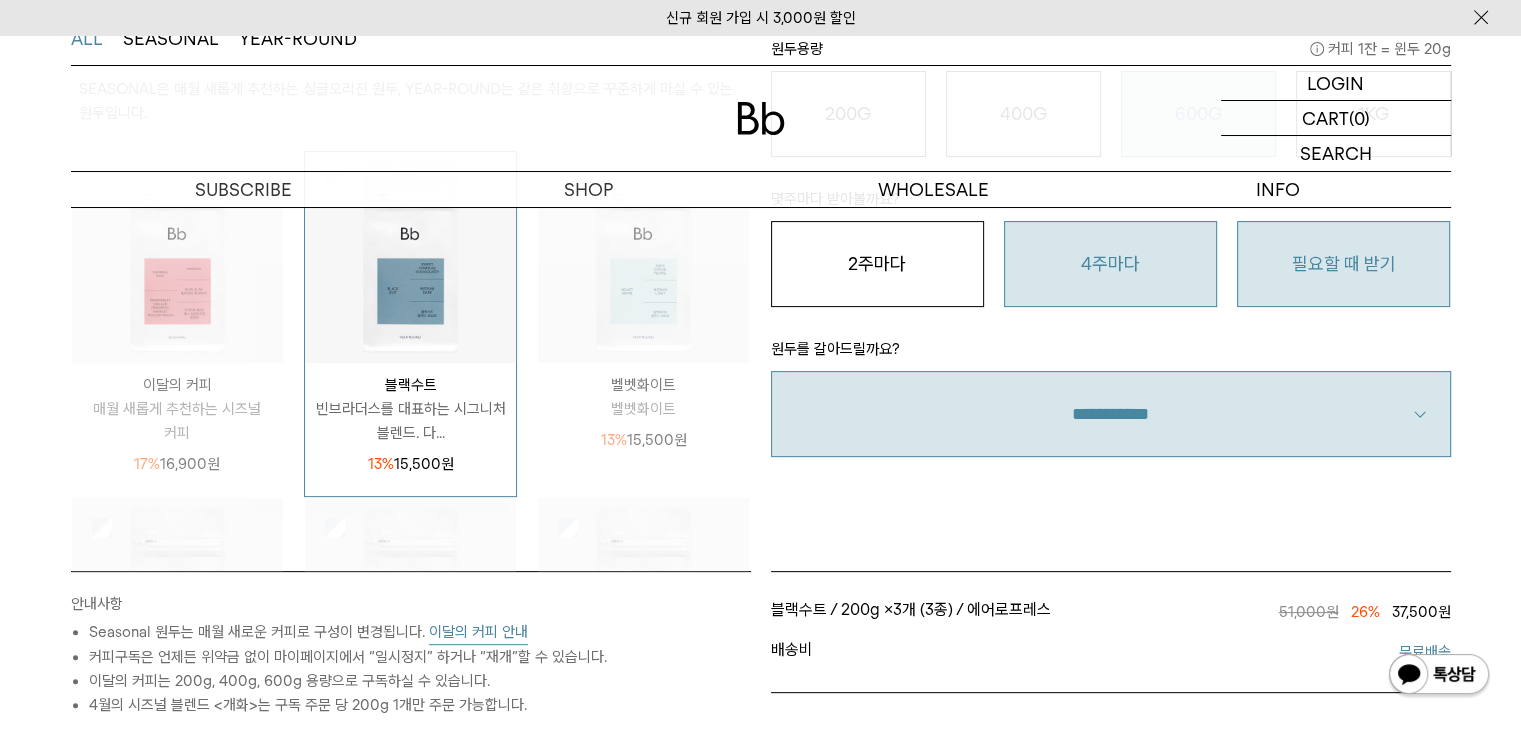 click on "4주마다" at bounding box center (1110, 264) 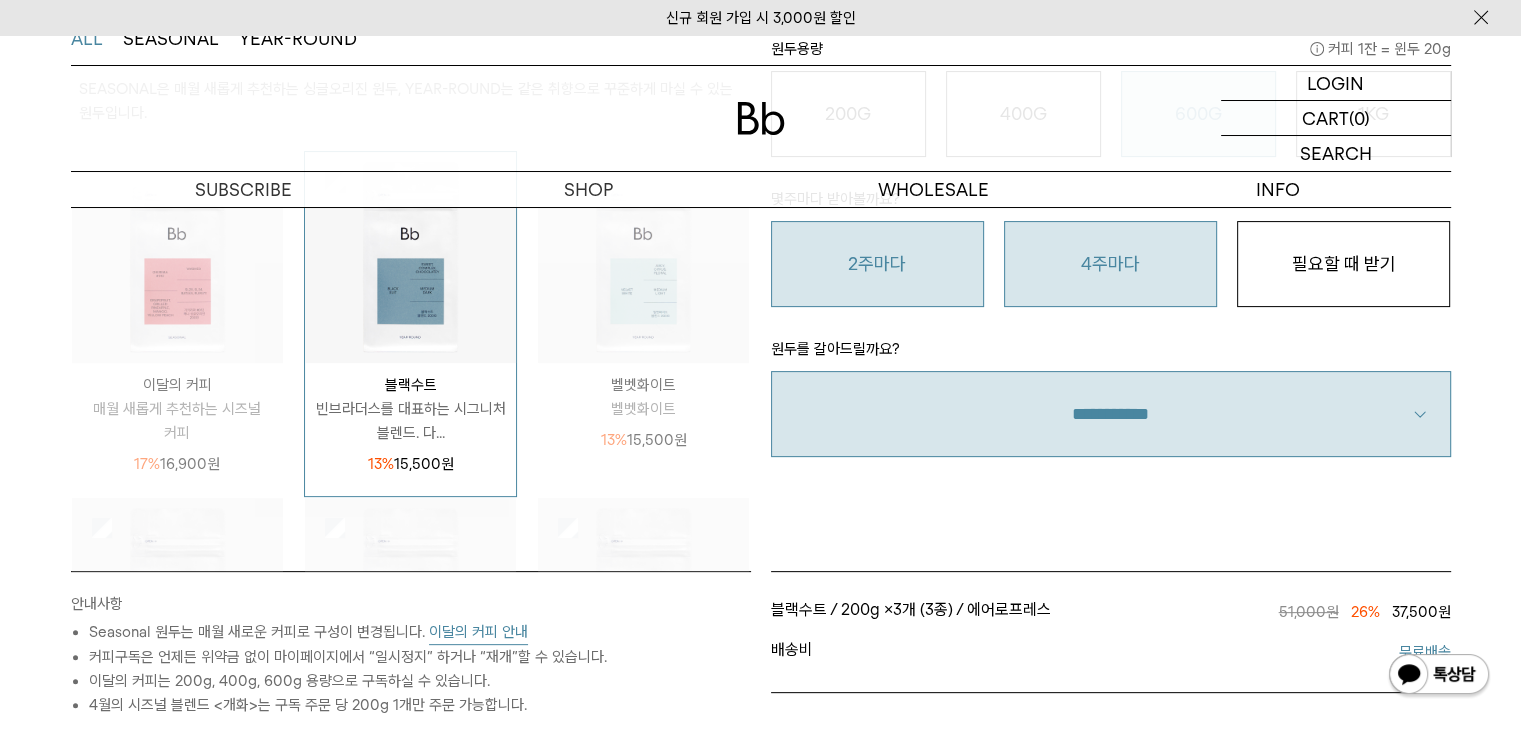 click on "2주마다" at bounding box center (877, 264) 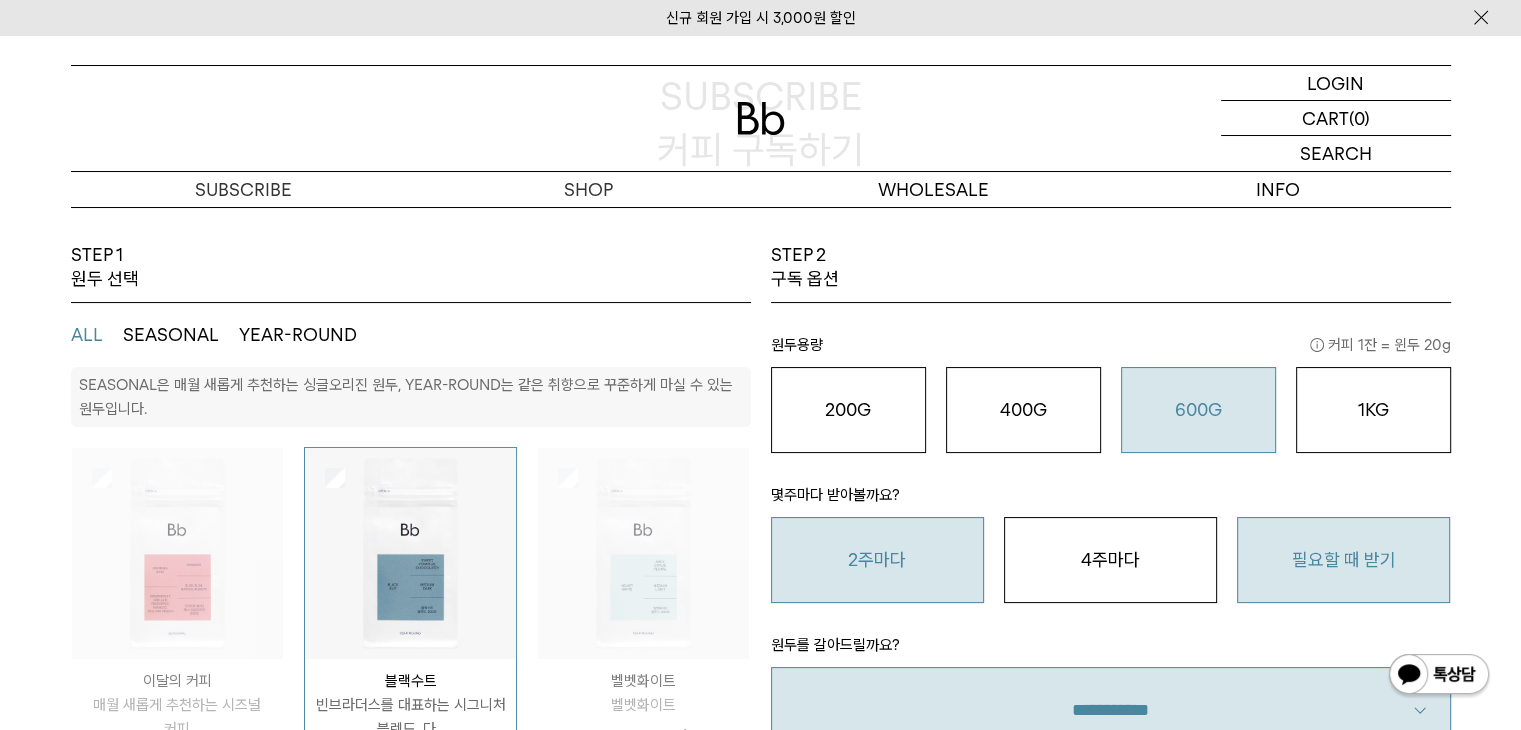 scroll, scrollTop: 200, scrollLeft: 0, axis: vertical 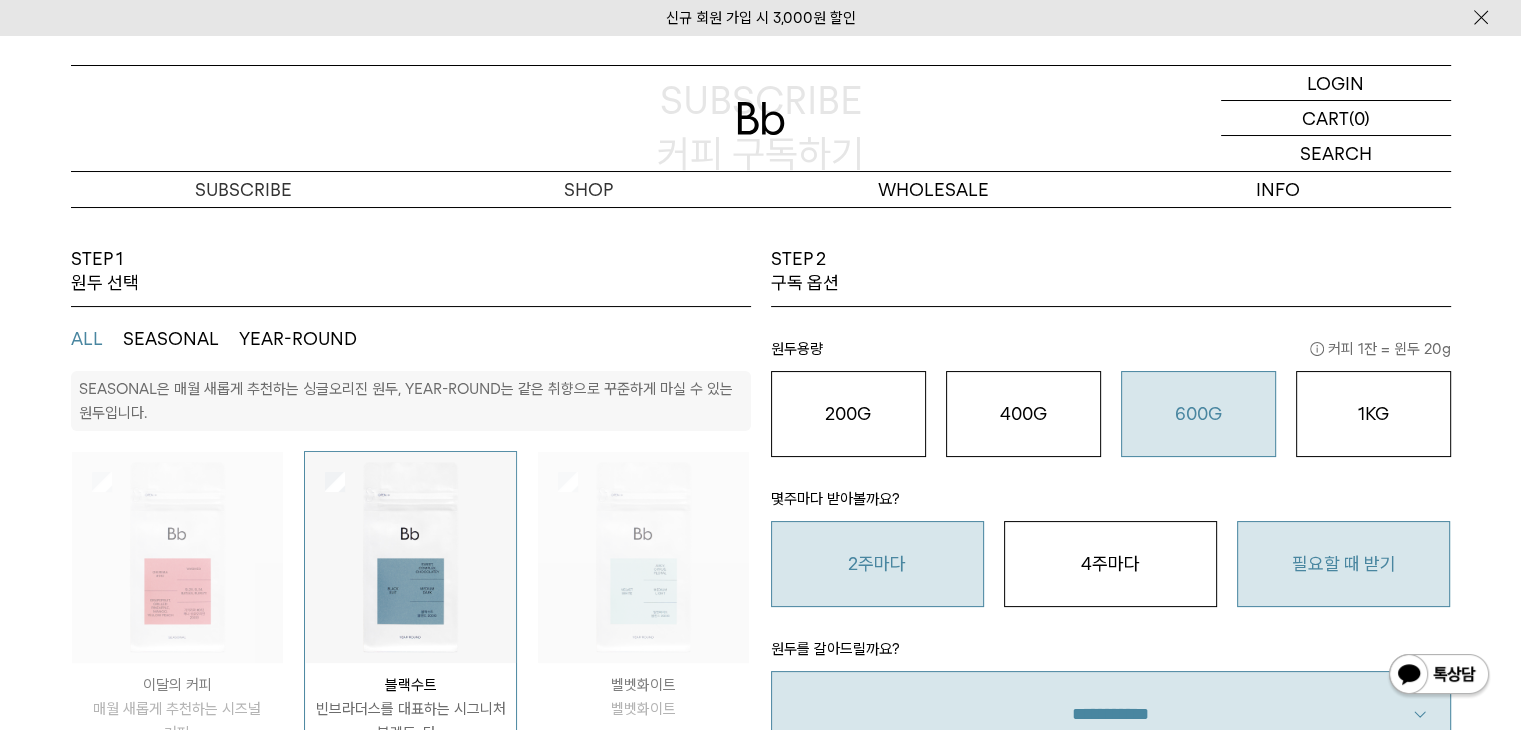 click on "필요할 때
받기" at bounding box center [1343, 564] 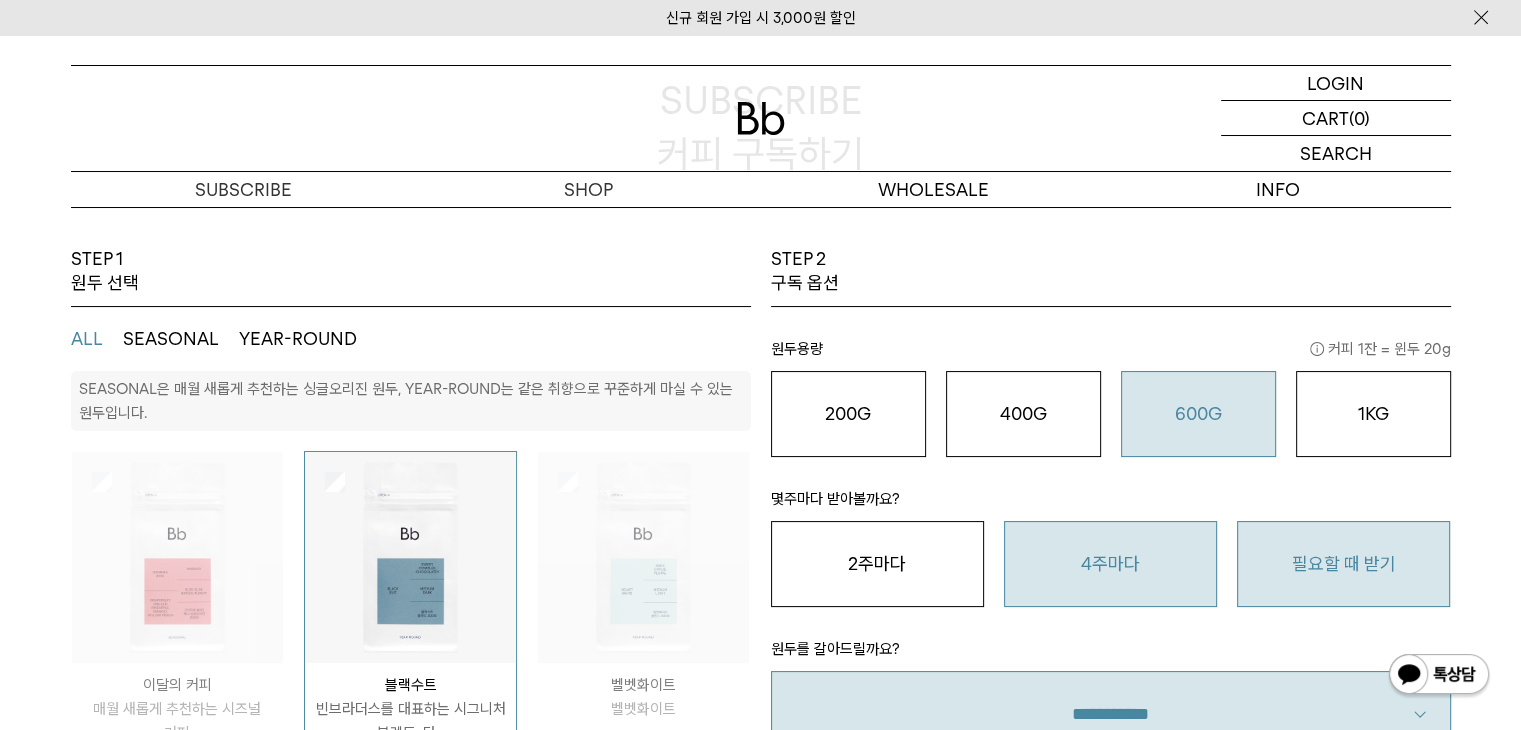 click on "4주마다" at bounding box center (1110, 564) 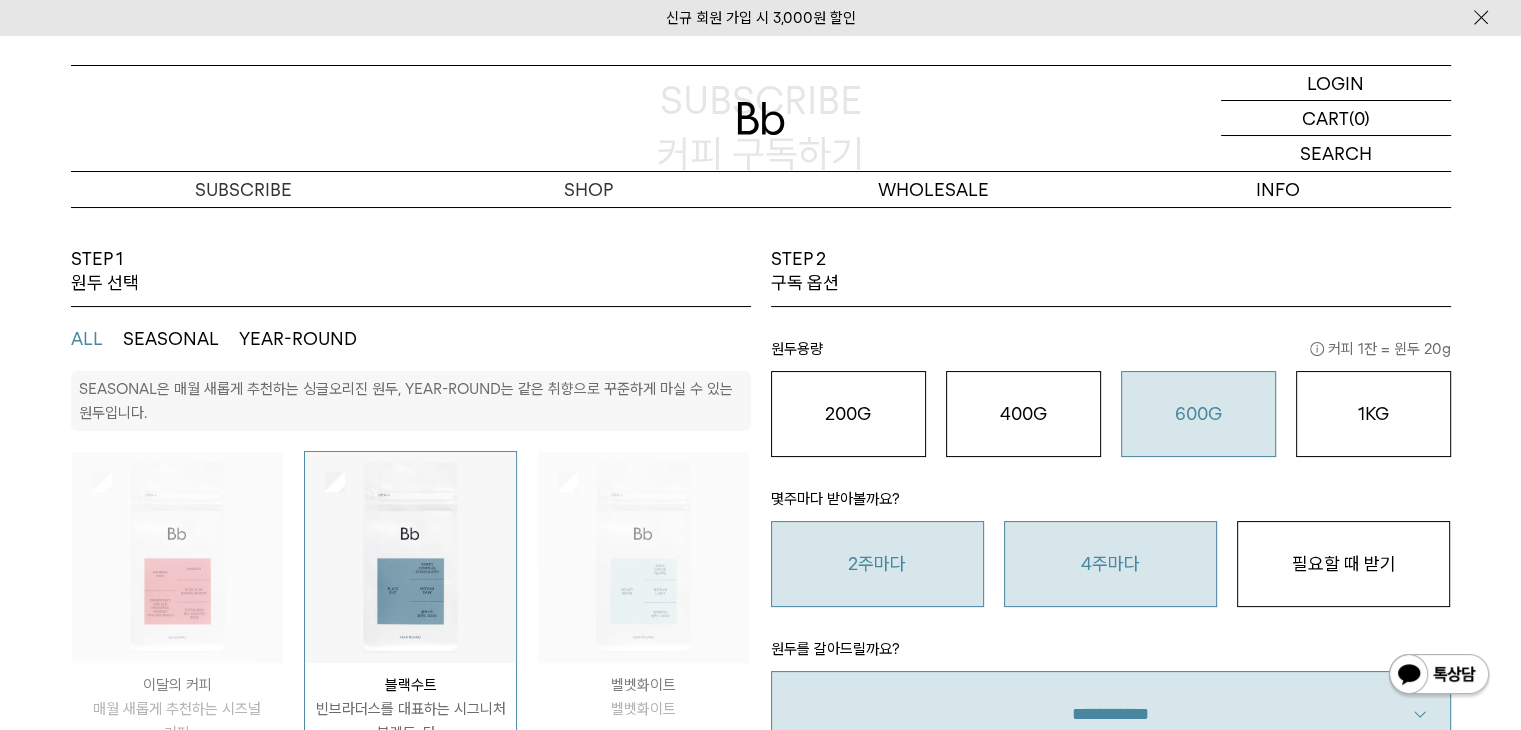 click on "2주마다" at bounding box center (877, 564) 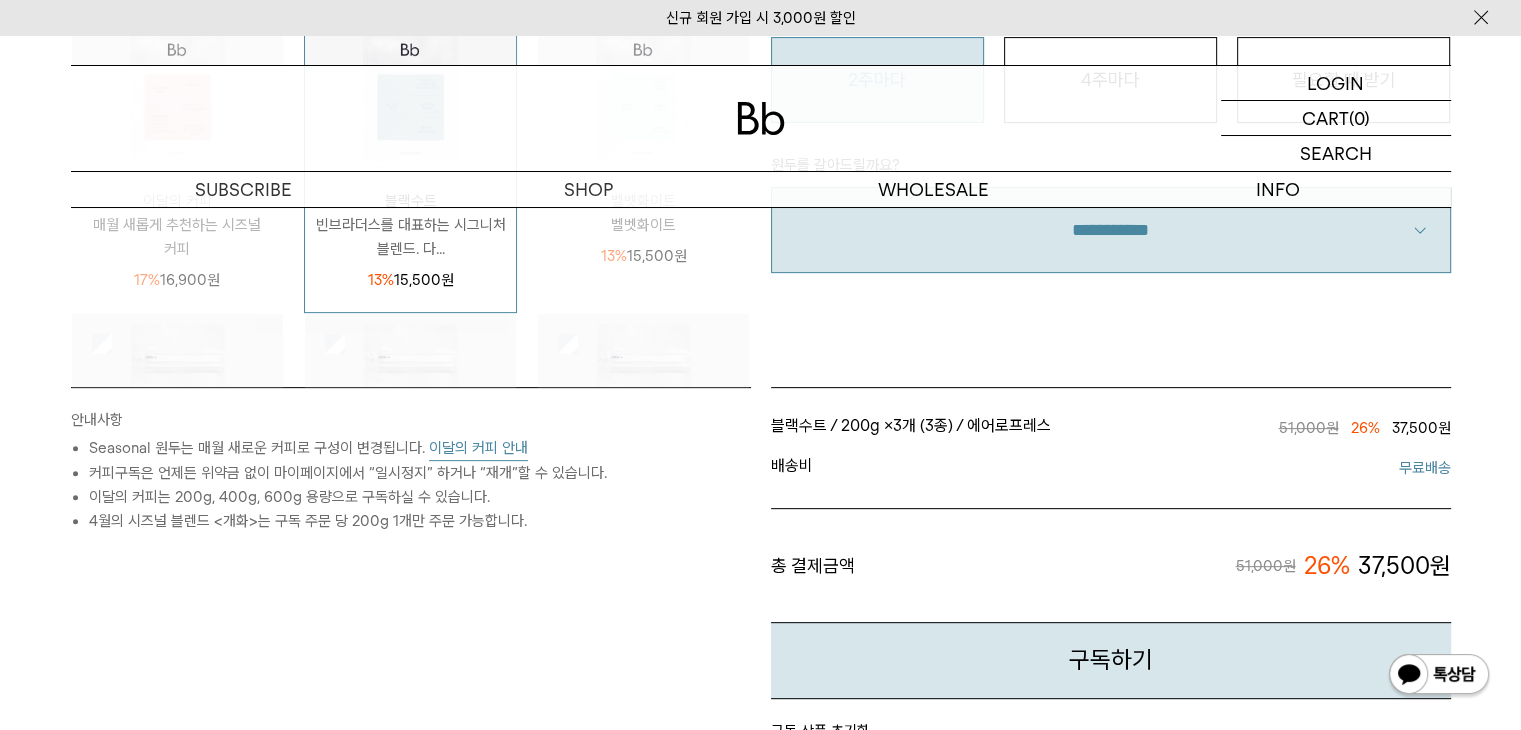 scroll, scrollTop: 700, scrollLeft: 0, axis: vertical 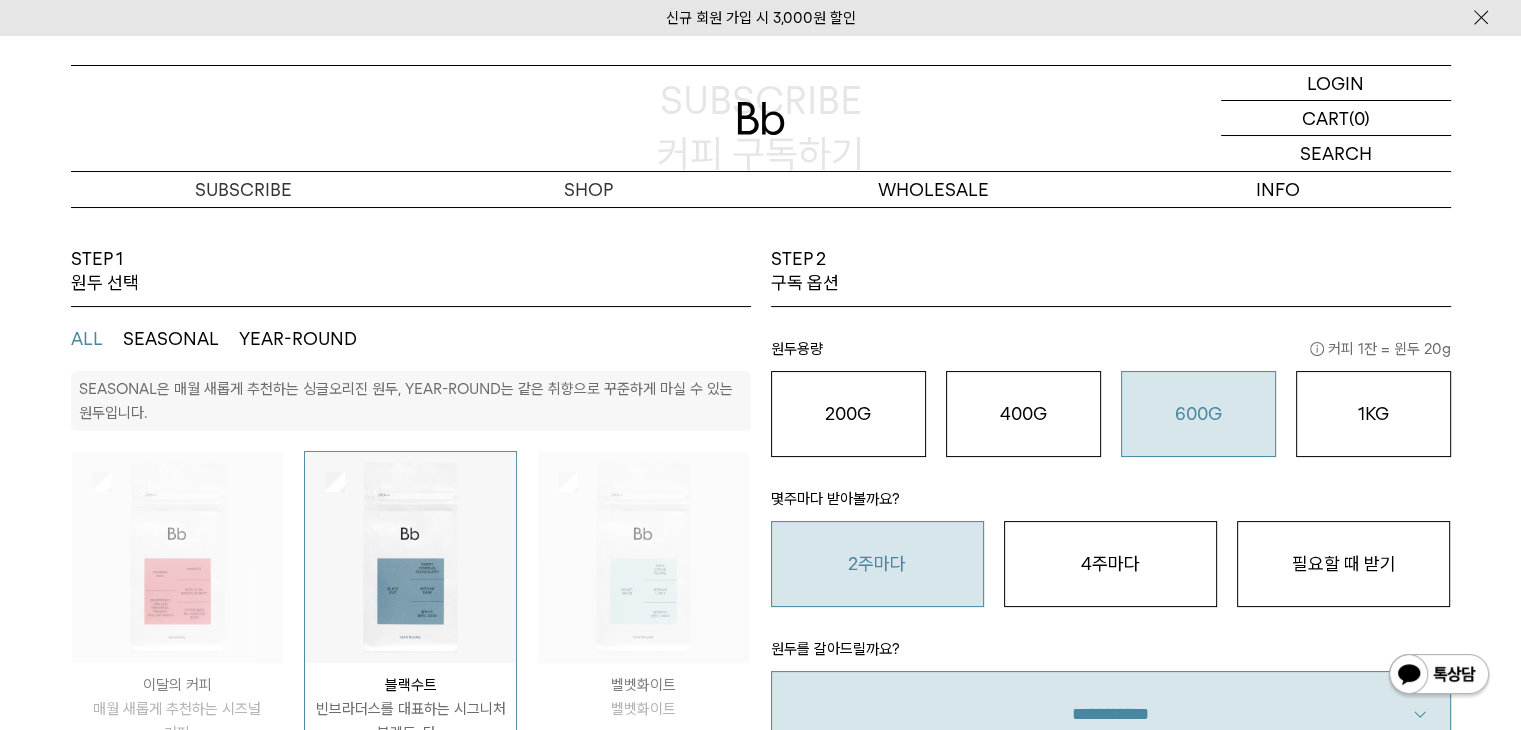 click on "SEASONAL" at bounding box center [171, 339] 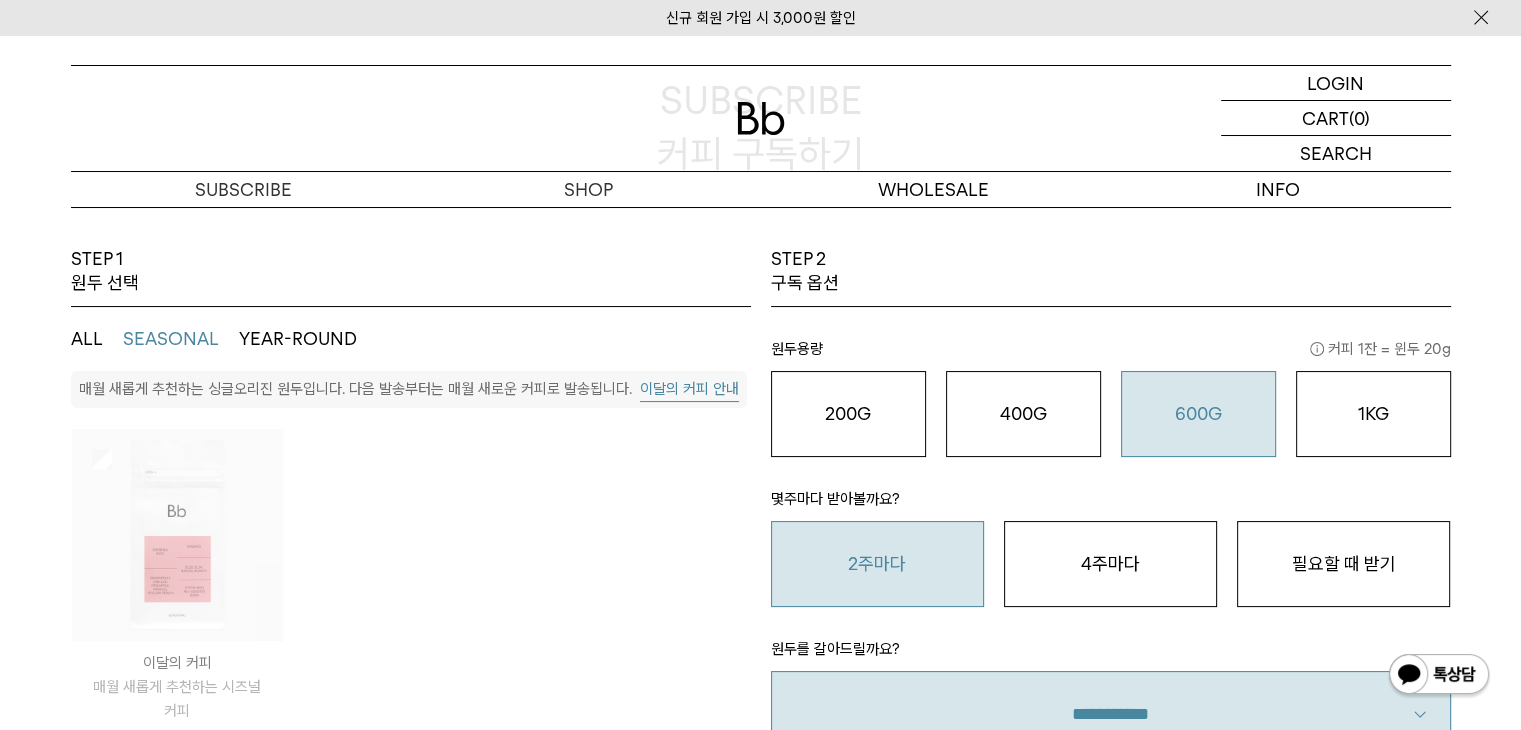 click at bounding box center [177, 534] 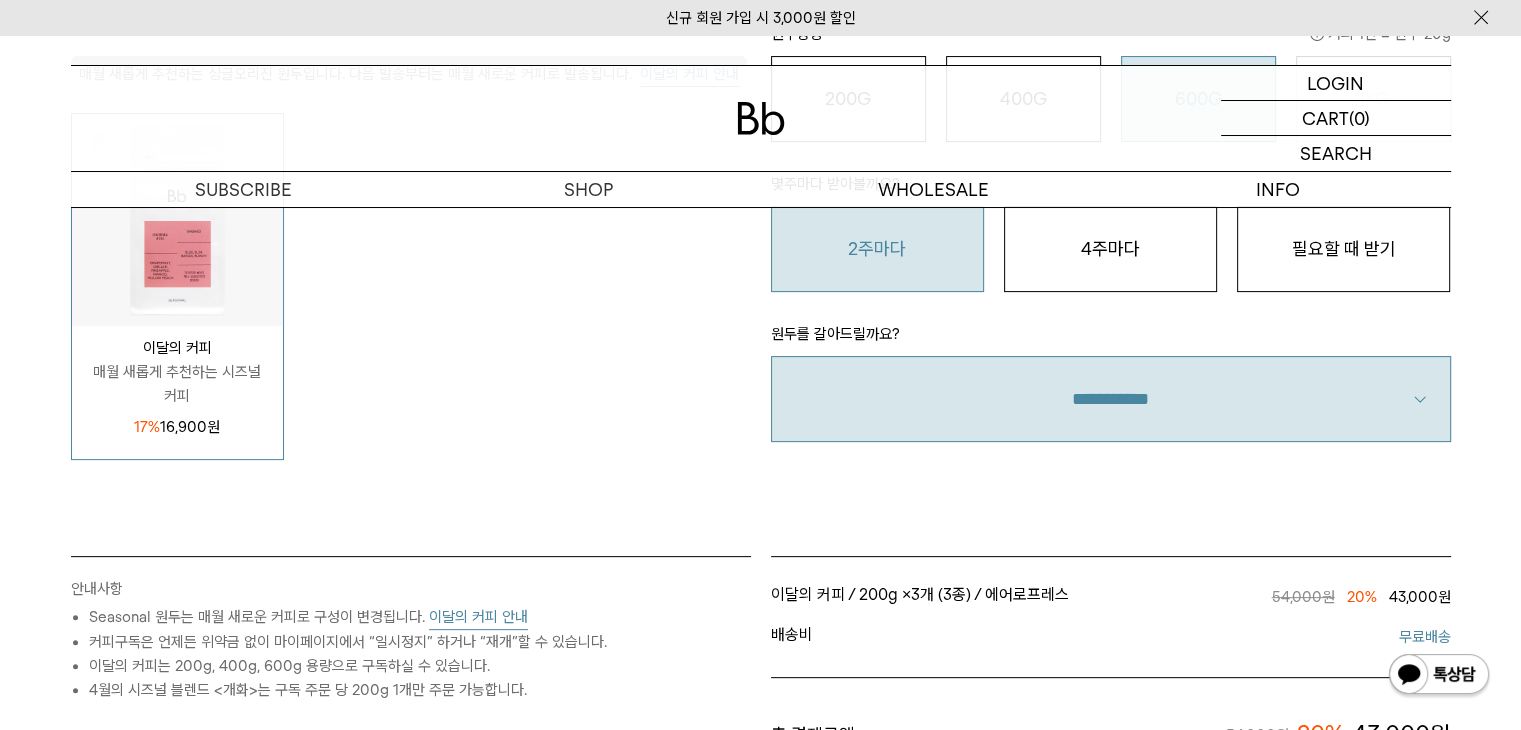 scroll, scrollTop: 300, scrollLeft: 0, axis: vertical 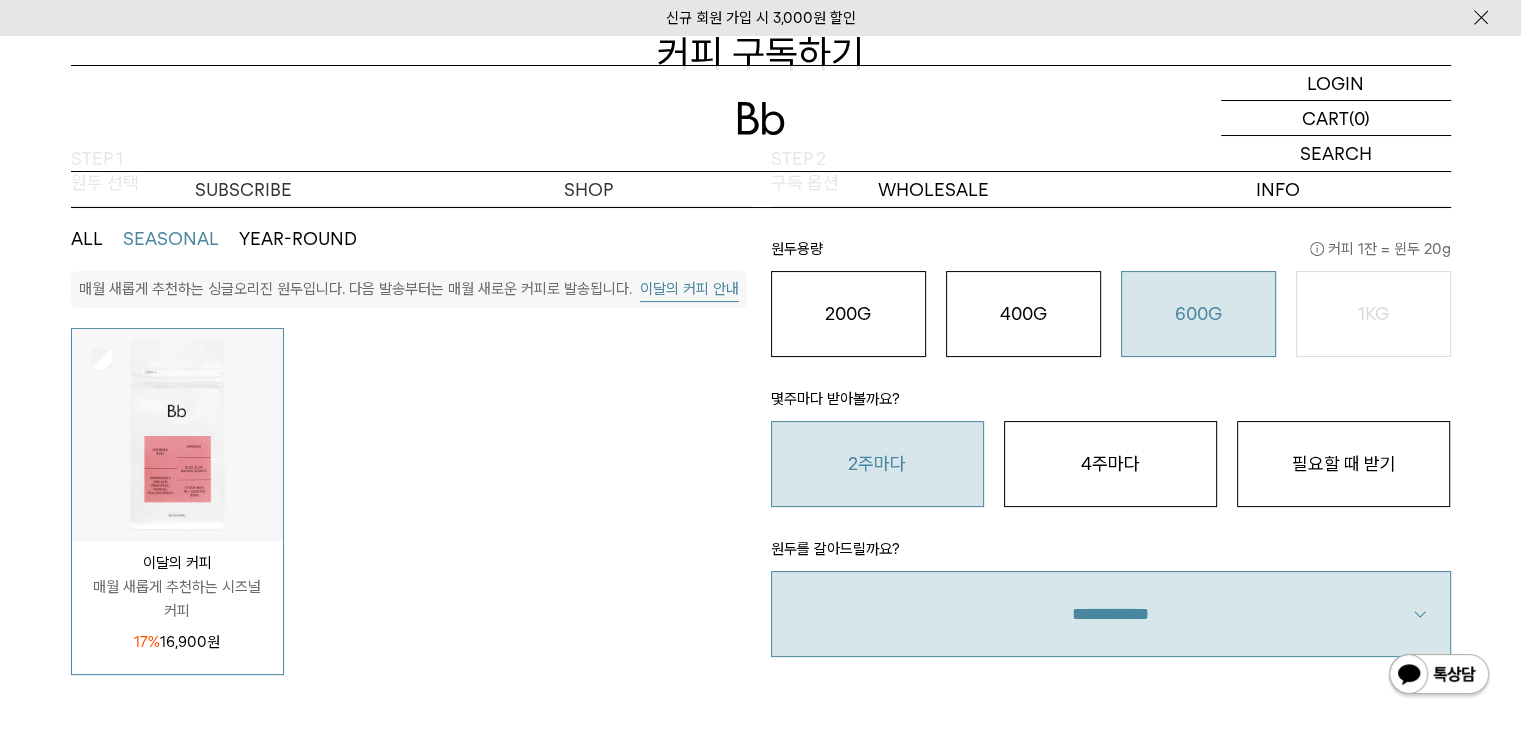 click on "이달의 커피 안내" at bounding box center (689, 289) 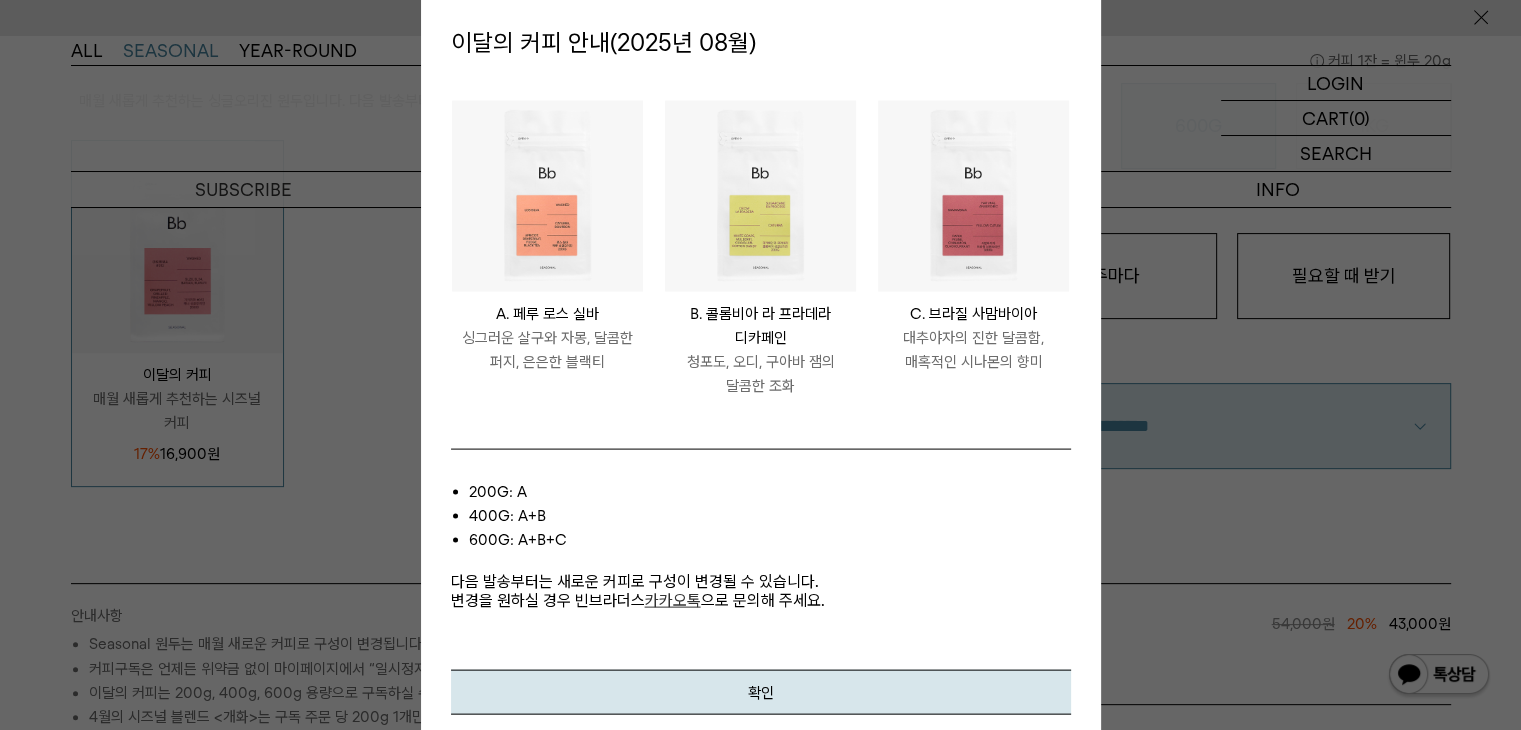 scroll, scrollTop: 500, scrollLeft: 0, axis: vertical 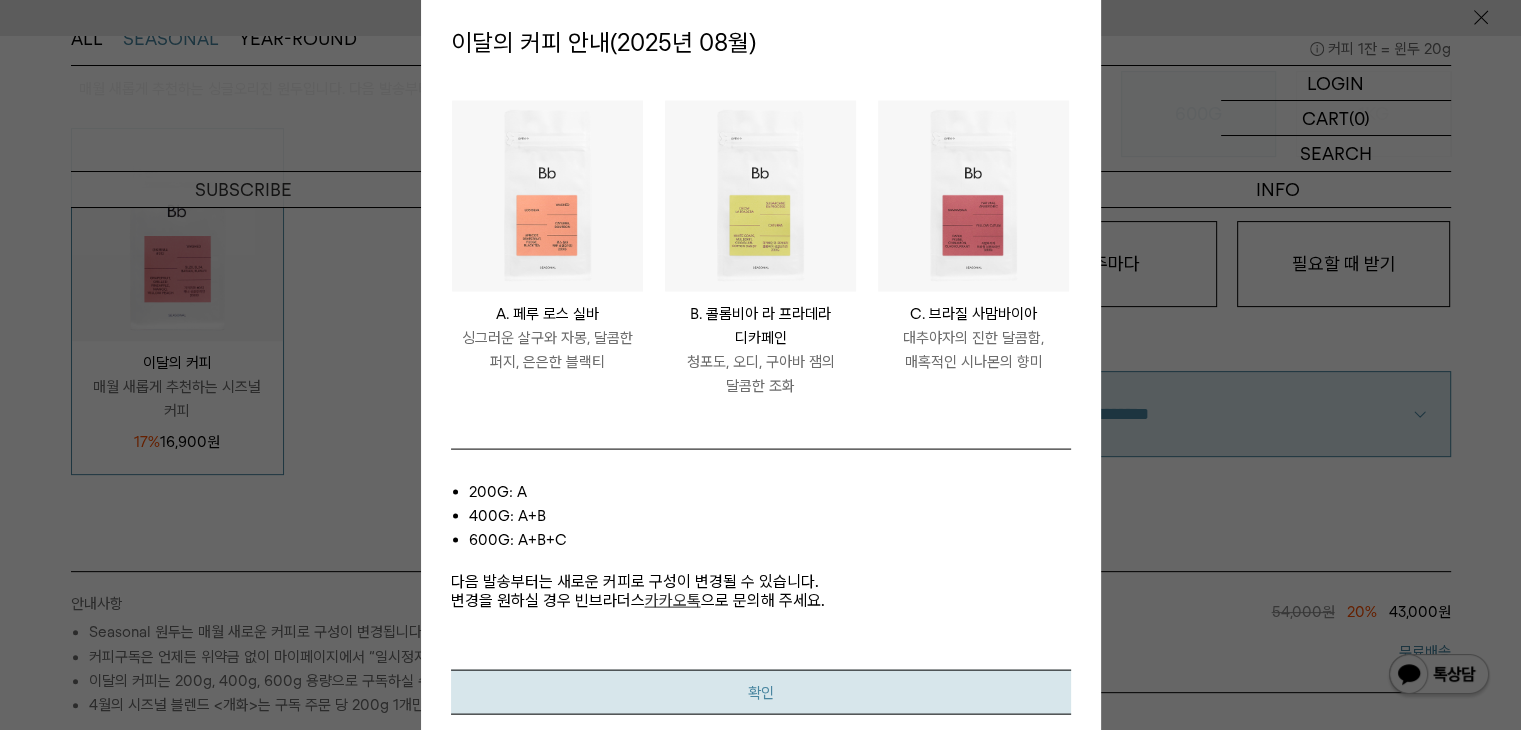 click on "확인" at bounding box center (761, 691) 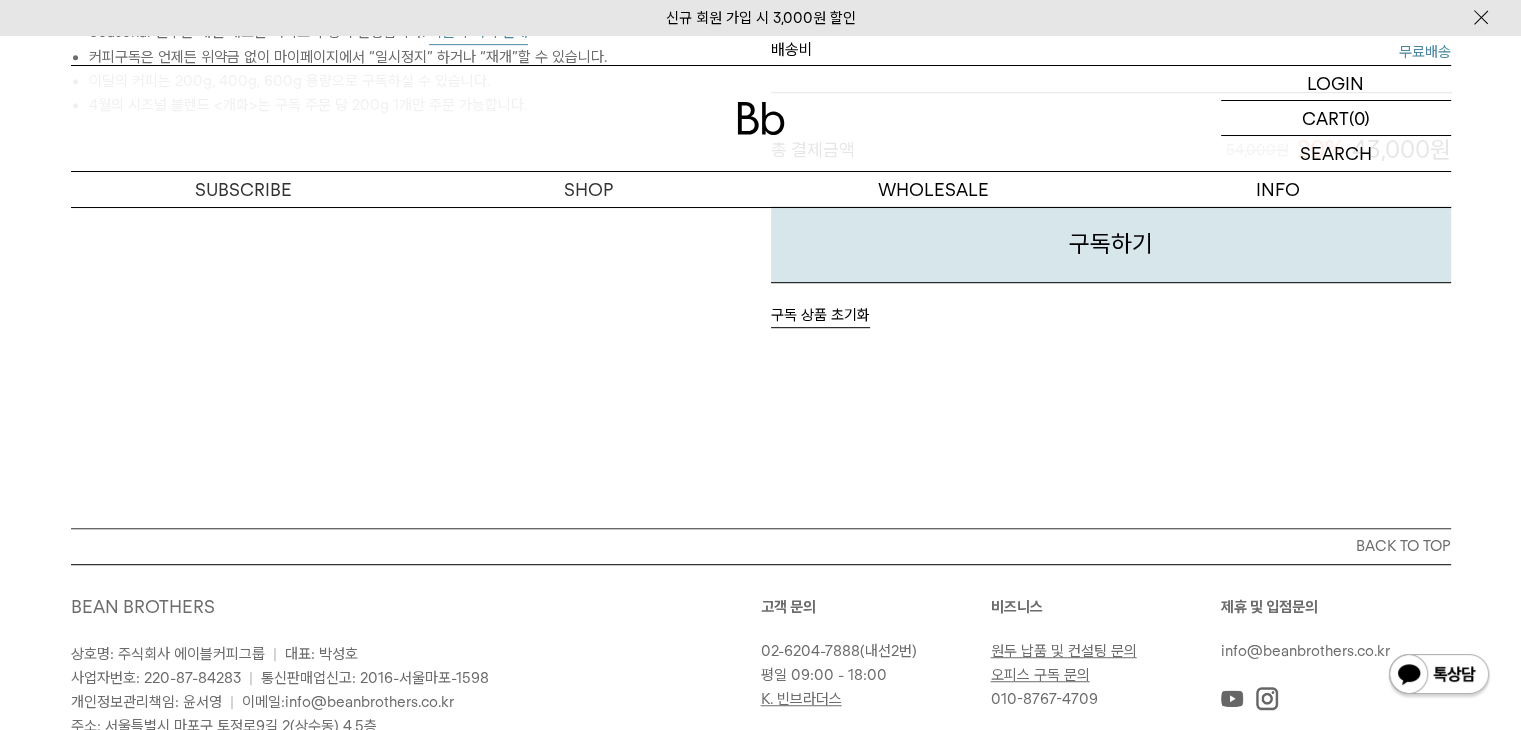 scroll, scrollTop: 1278, scrollLeft: 0, axis: vertical 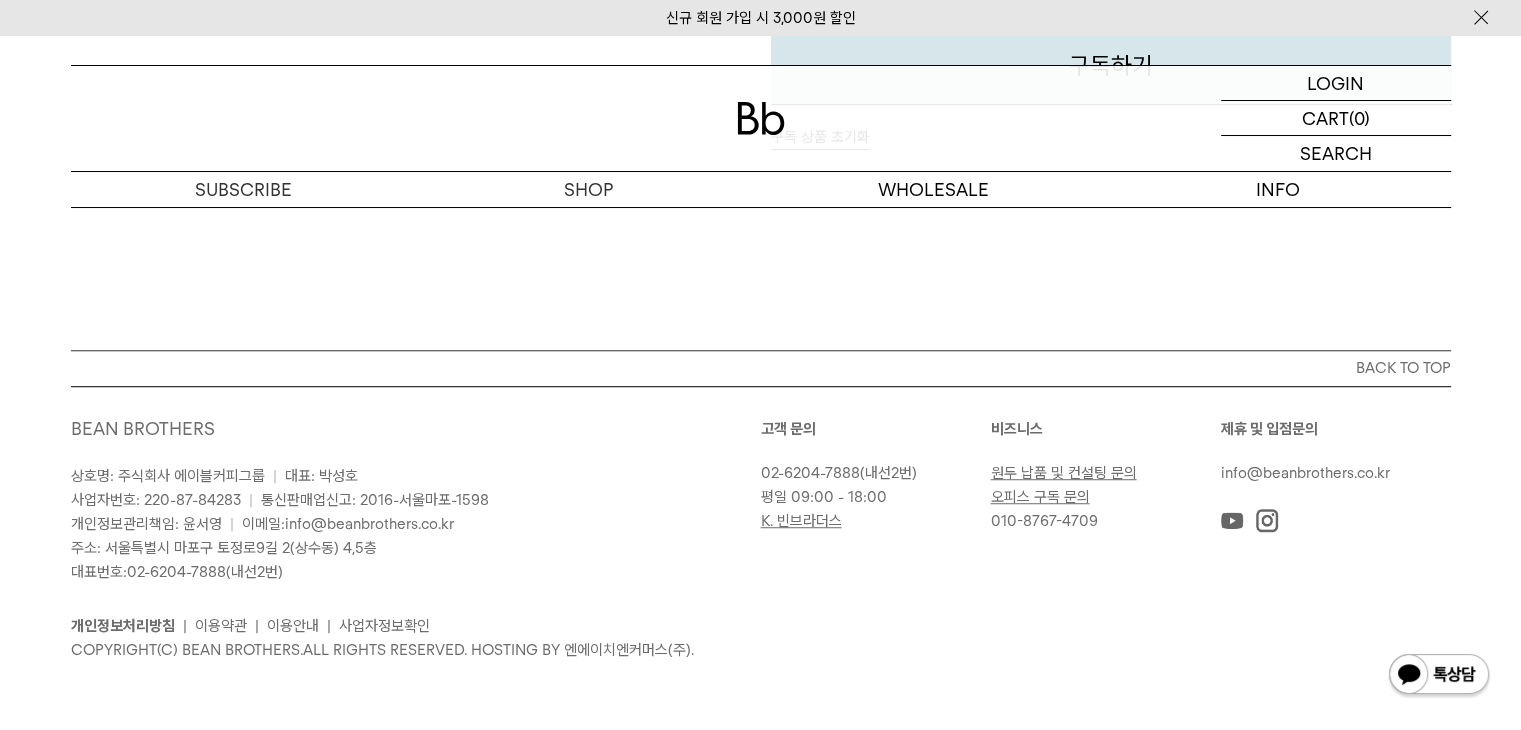 click at bounding box center (761, 118) 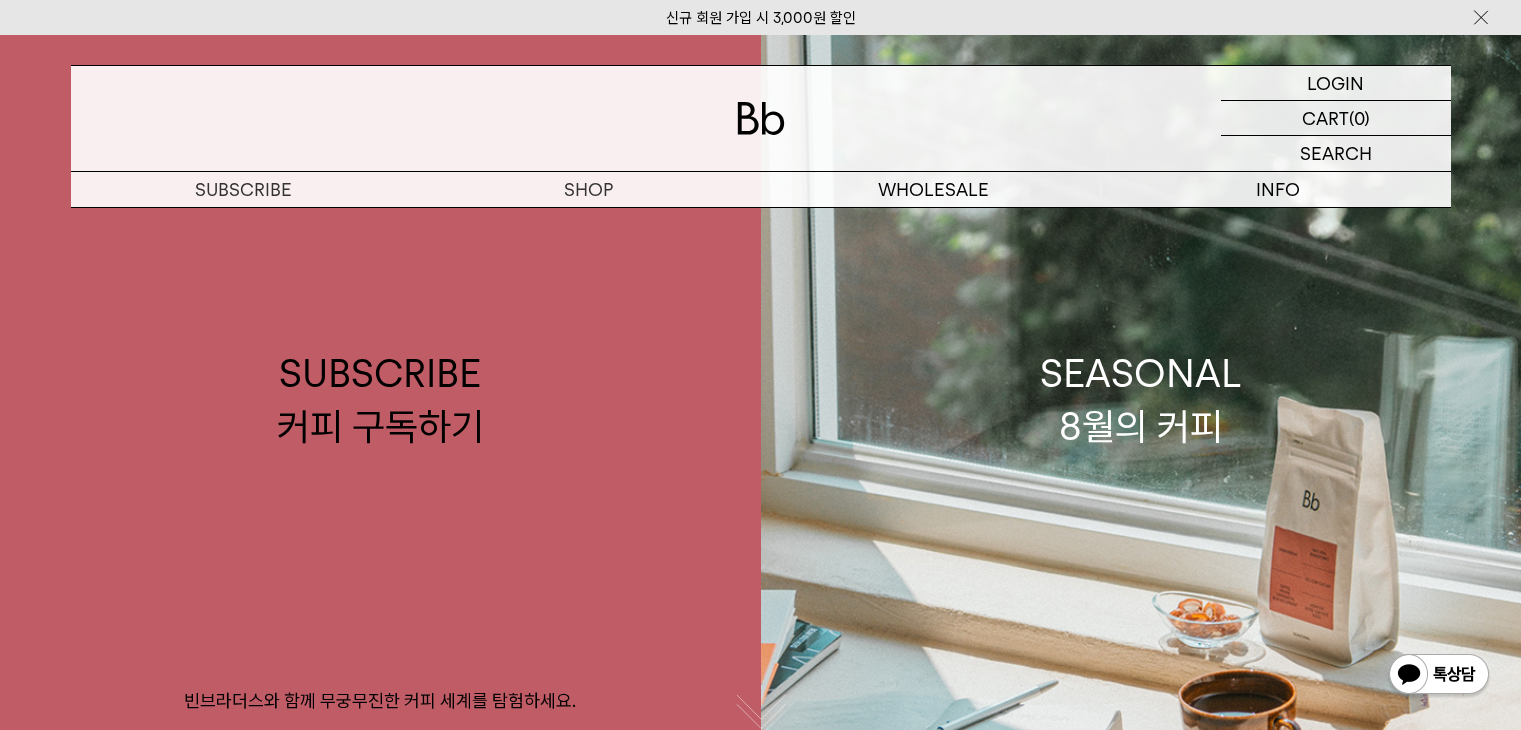 scroll, scrollTop: 0, scrollLeft: 0, axis: both 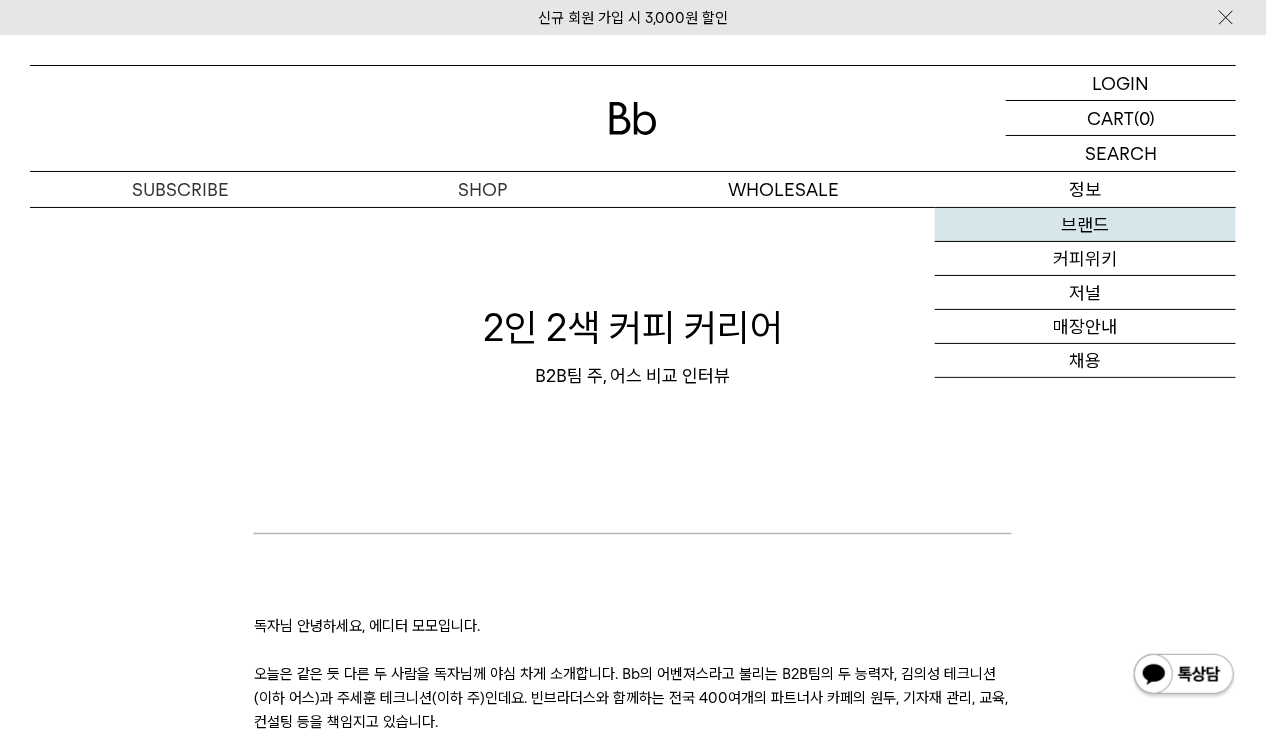 click on "브랜드" at bounding box center (1086, 225) 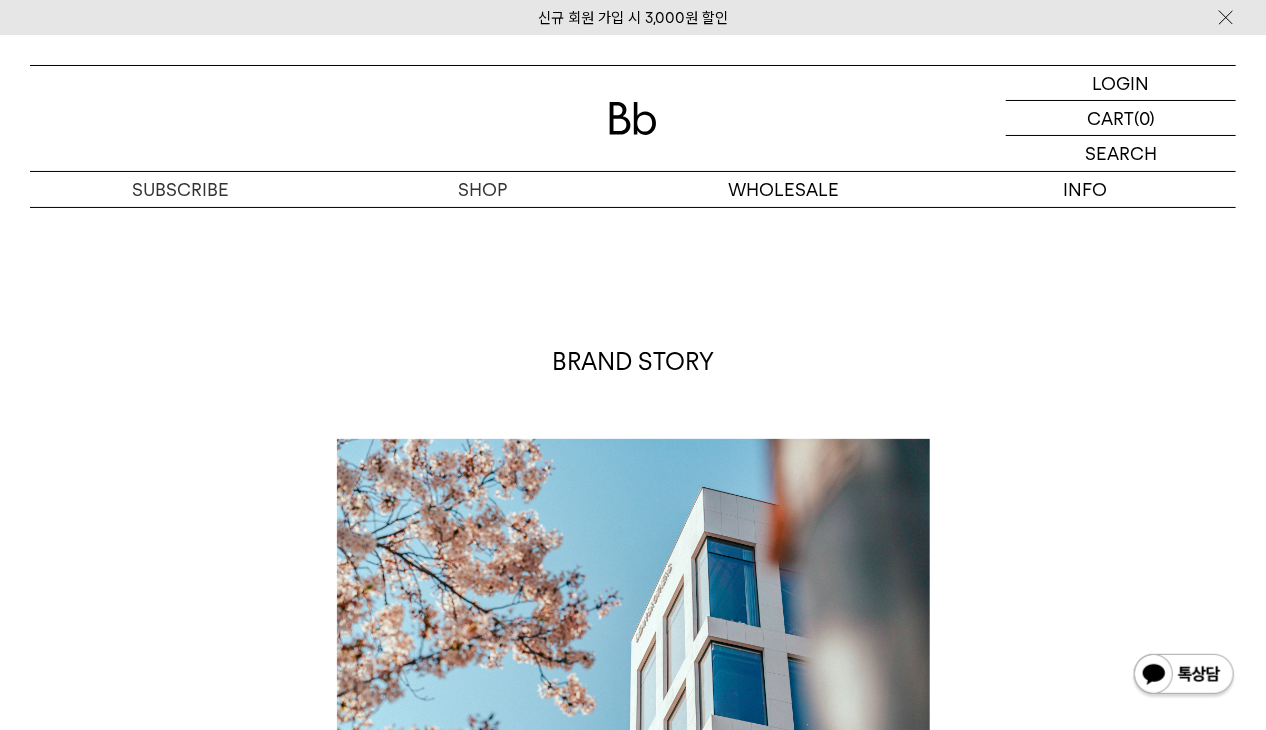 scroll, scrollTop: 0, scrollLeft: 0, axis: both 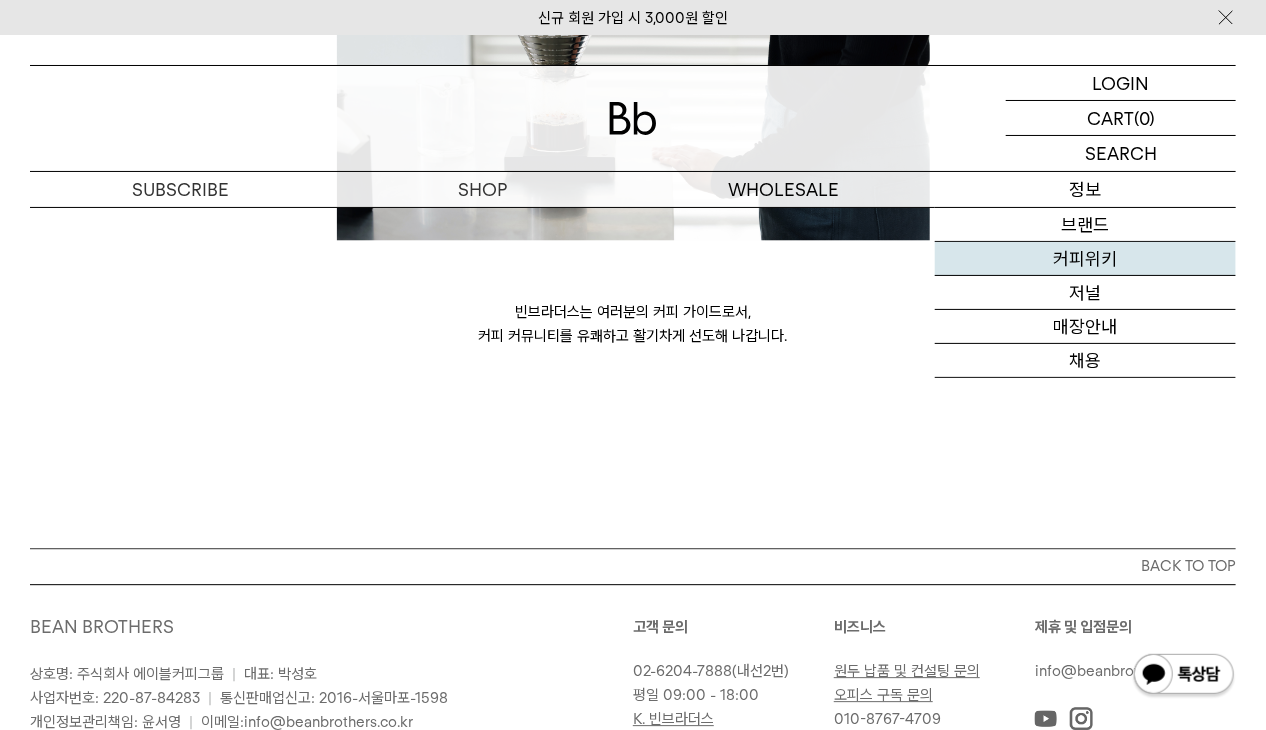 click on "커피위키" at bounding box center [1086, 259] 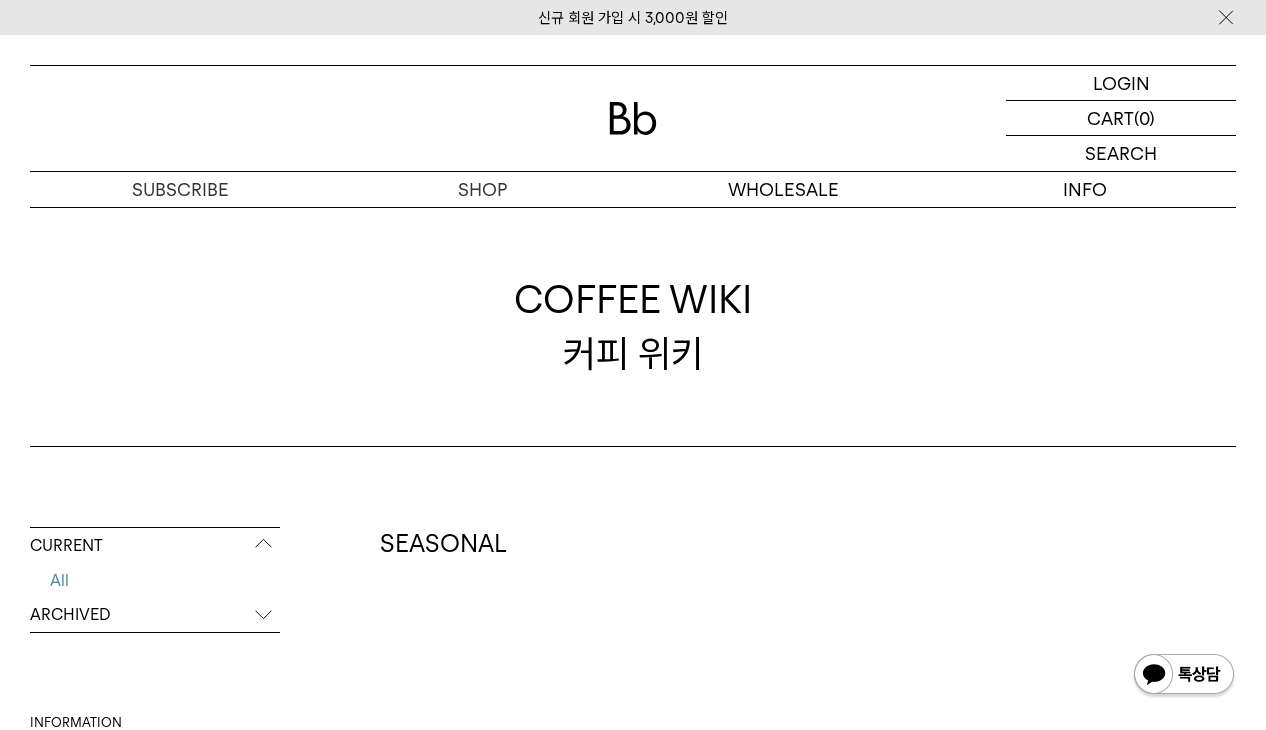 scroll, scrollTop: 0, scrollLeft: 0, axis: both 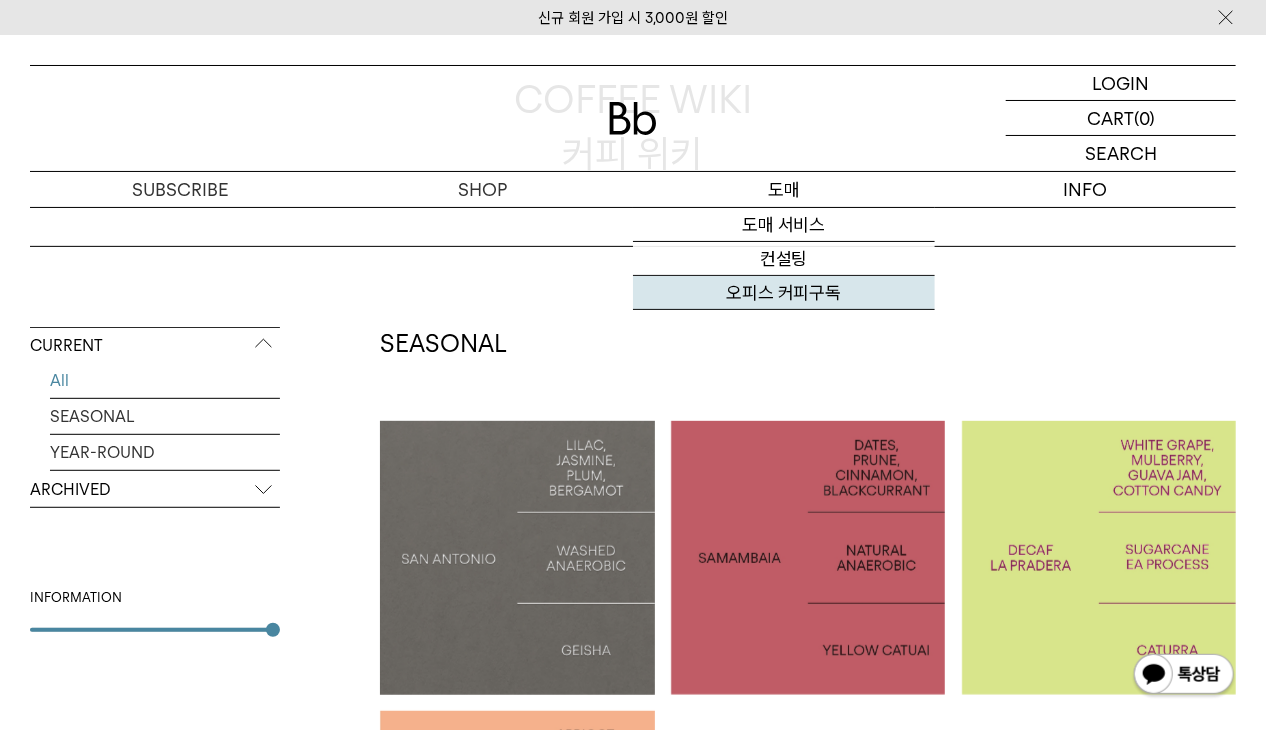 click on "오피스 커피구독" at bounding box center (784, 293) 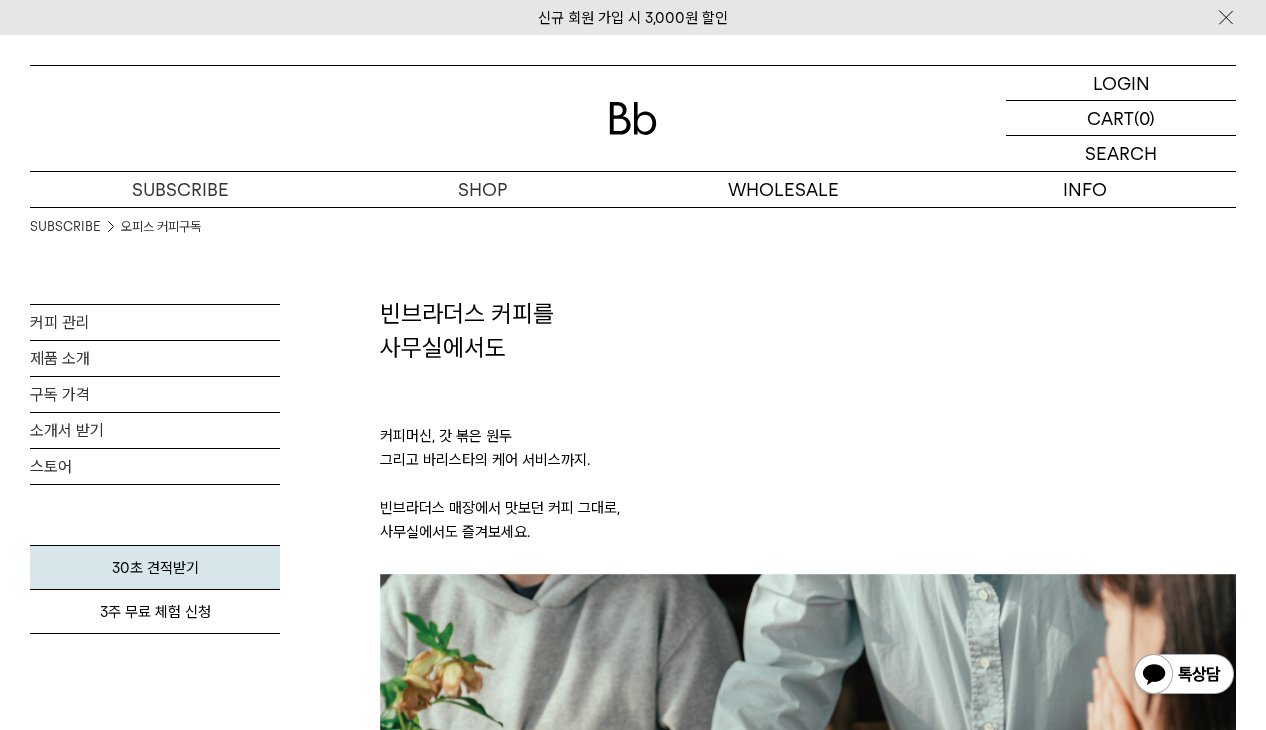 scroll, scrollTop: 0, scrollLeft: 0, axis: both 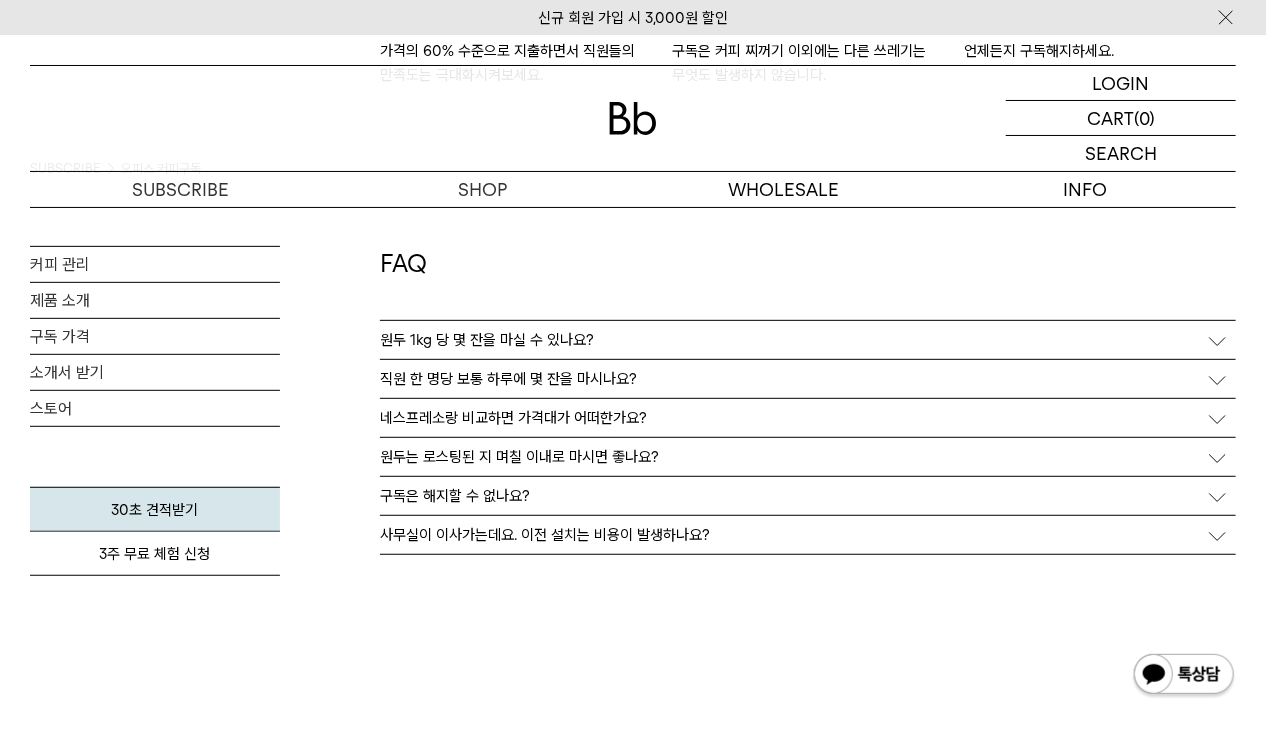 click on "원두 1kg 당 몇 잔을 마실 수 있나요?" at bounding box center [808, 340] 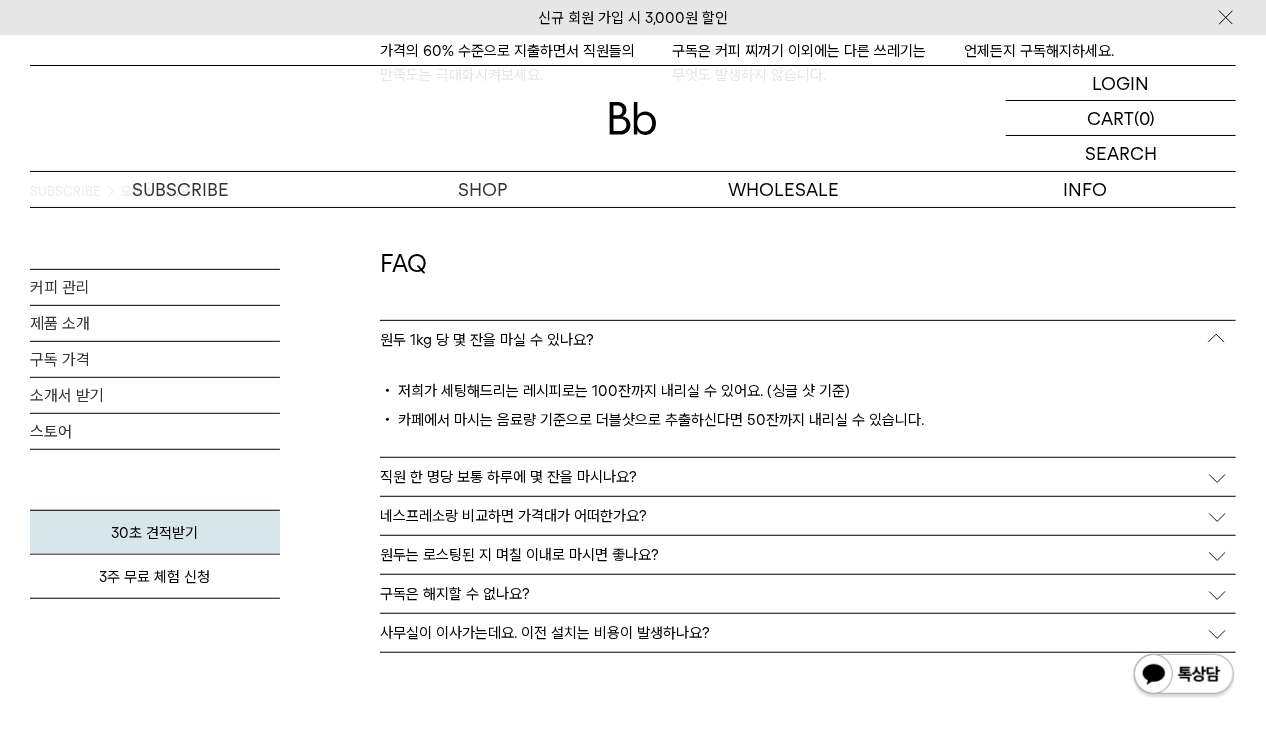 click on "직원 한 명당 보통 하루에 몇 잔을 마시나요?" at bounding box center (508, 477) 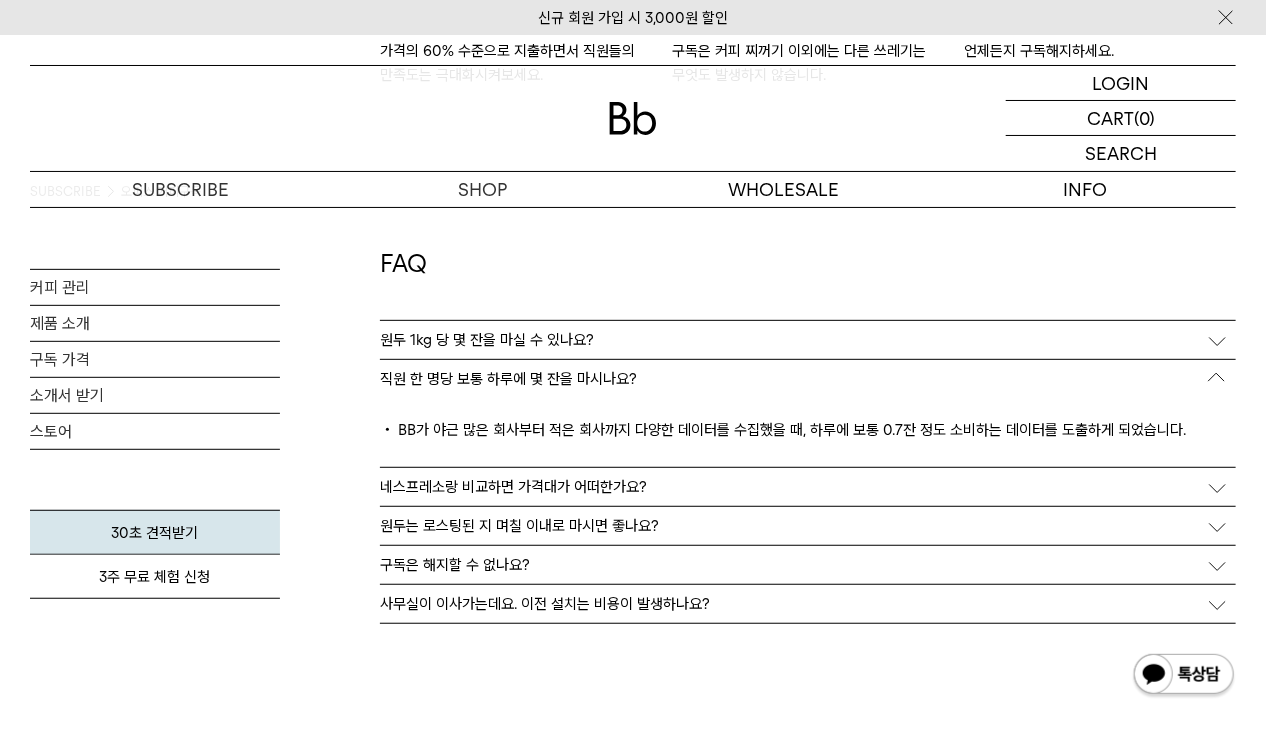 click on "원두 1kg 당 몇 잔을 마실 수 있나요?" at bounding box center (808, 340) 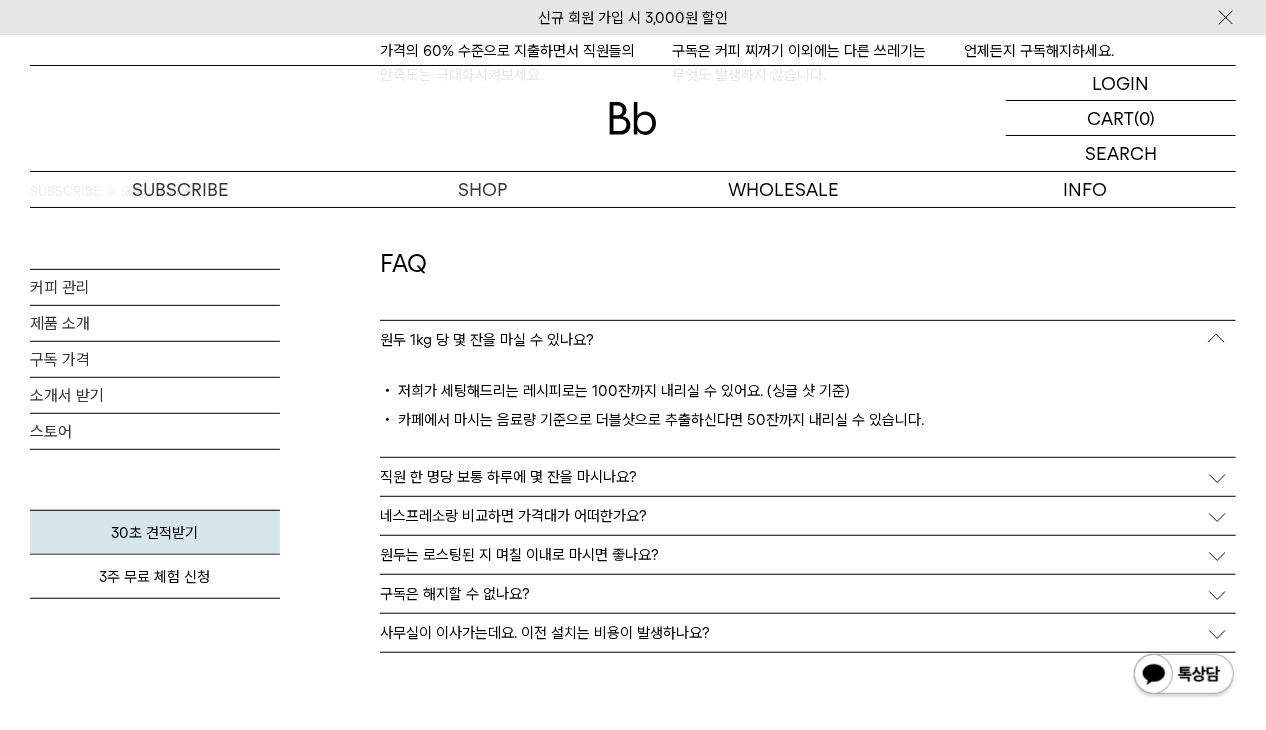 click on "직원 한 명당 보통 하루에 몇 잔을 마시나요?" at bounding box center (508, 477) 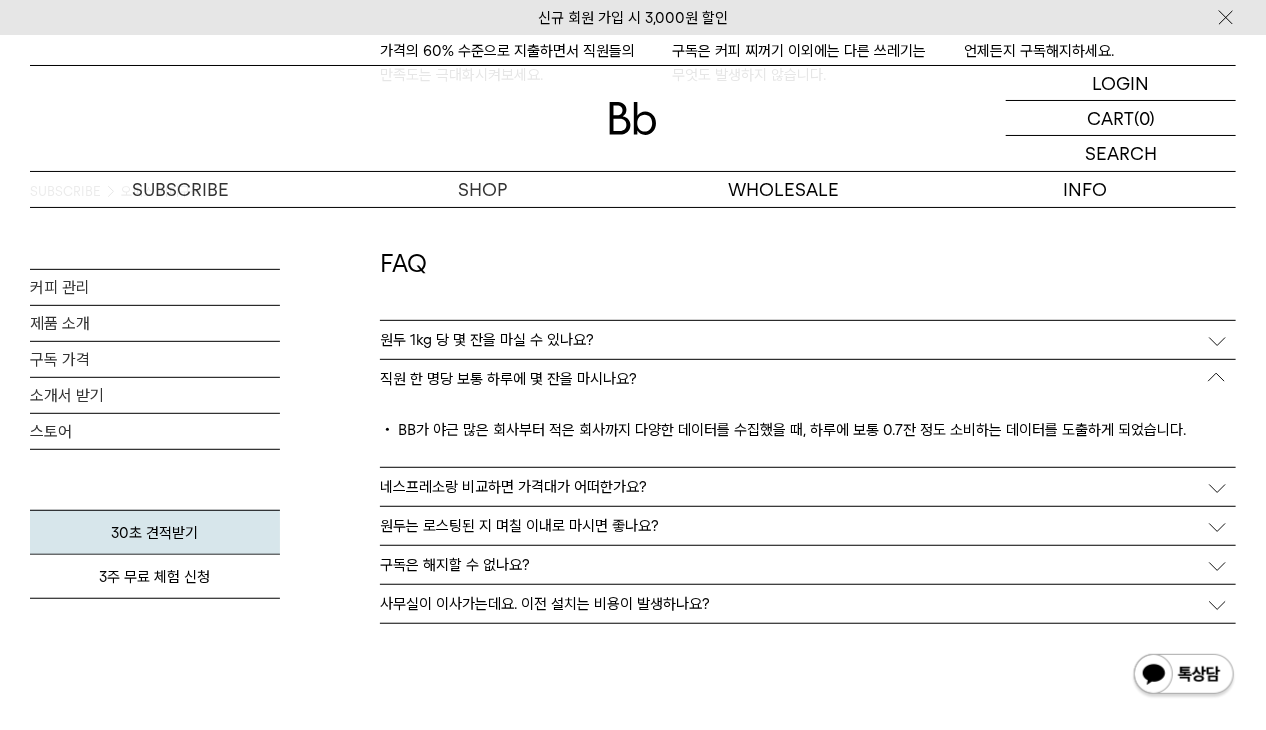 click on "네스프레소랑 비교하면 가격대가 어떠한가요?" at bounding box center [513, 487] 